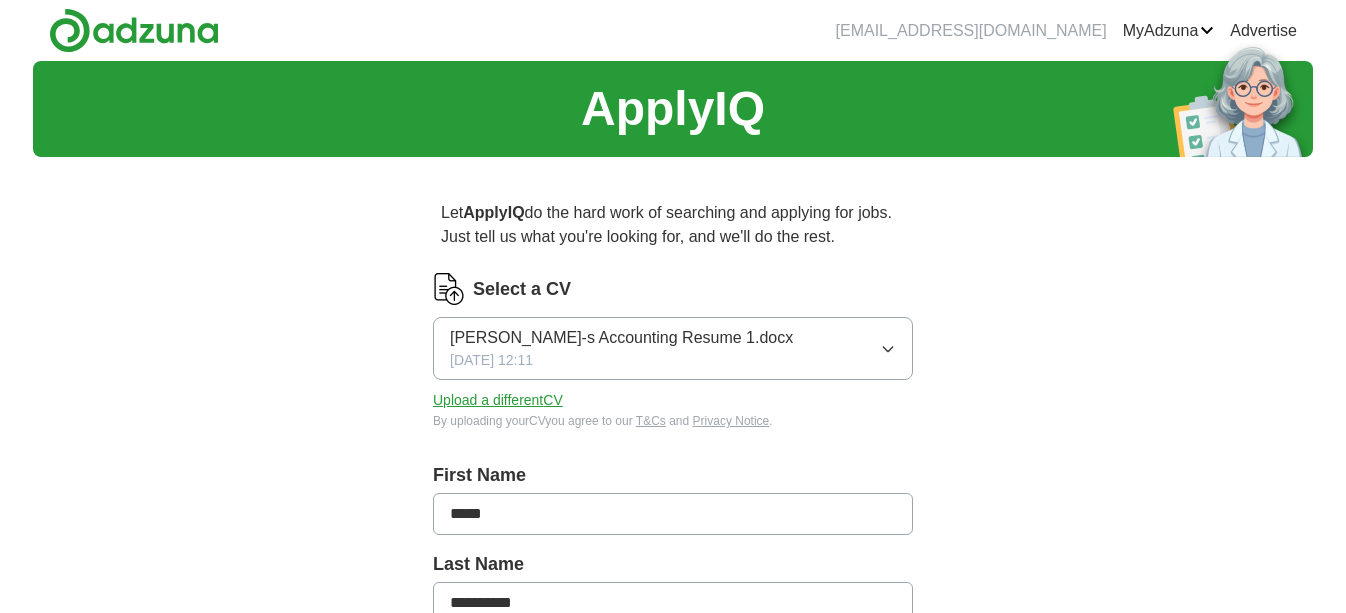 scroll, scrollTop: 0, scrollLeft: 0, axis: both 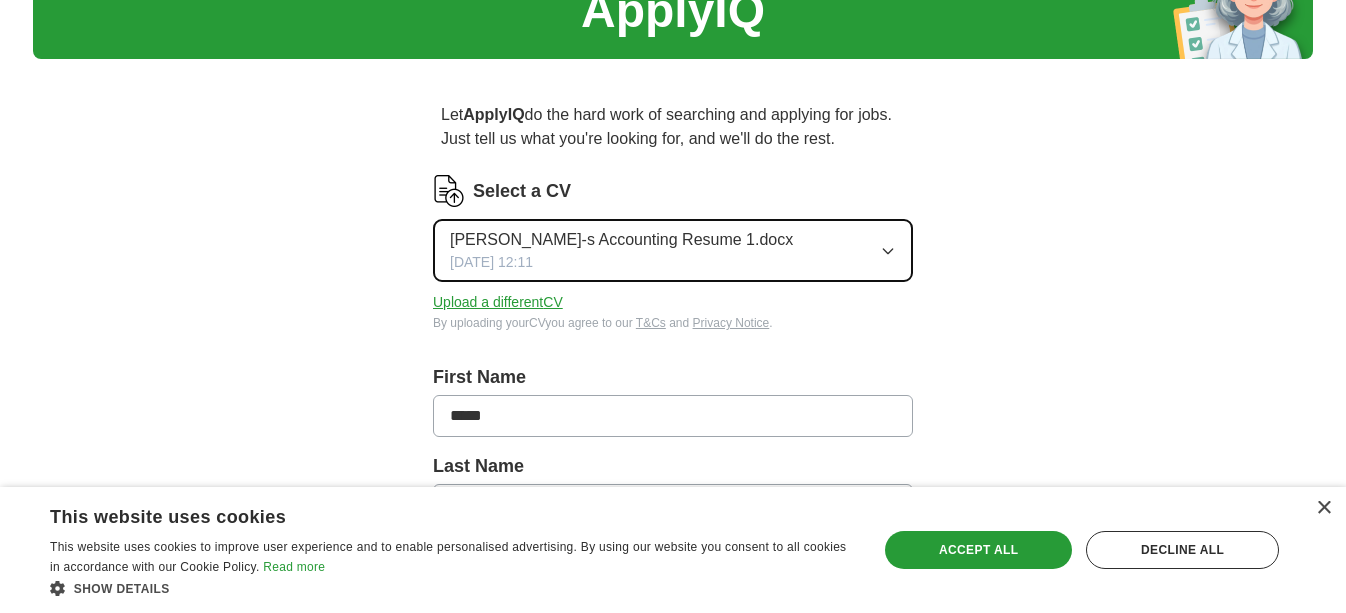 click on "[PERSON_NAME]-s Accounting Resume 1.docx [DATE] 12:11" at bounding box center (673, 250) 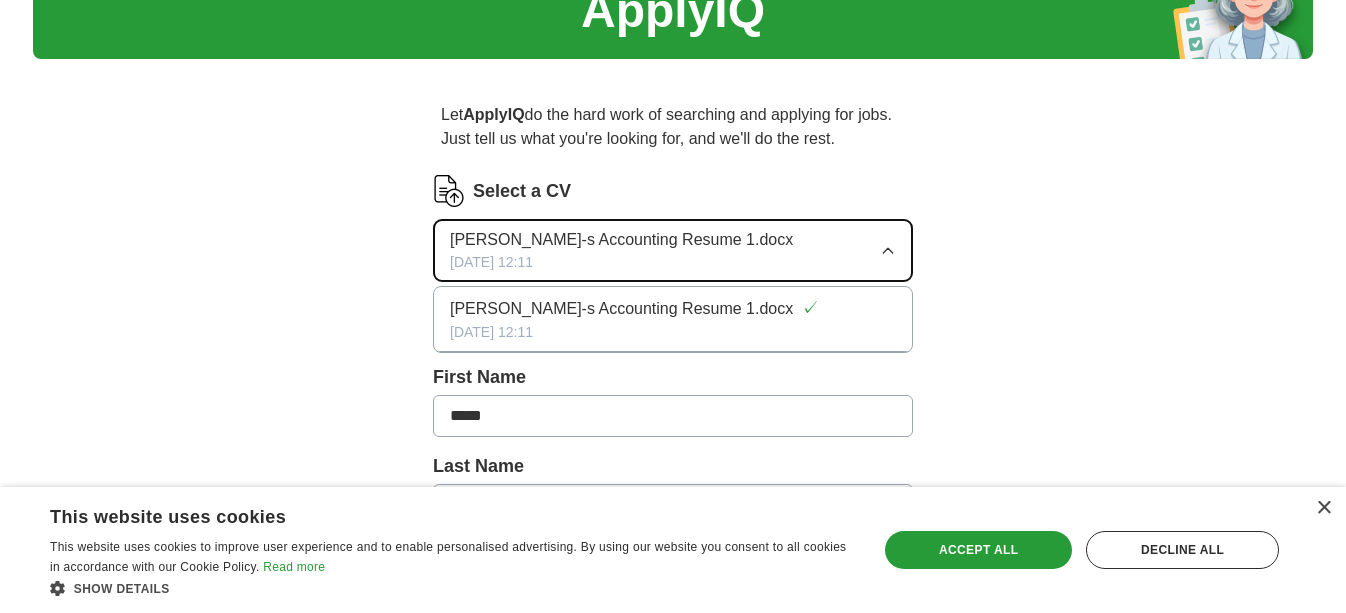 click on "[PERSON_NAME]-s Accounting Resume 1.docx [DATE] 12:11" at bounding box center [673, 250] 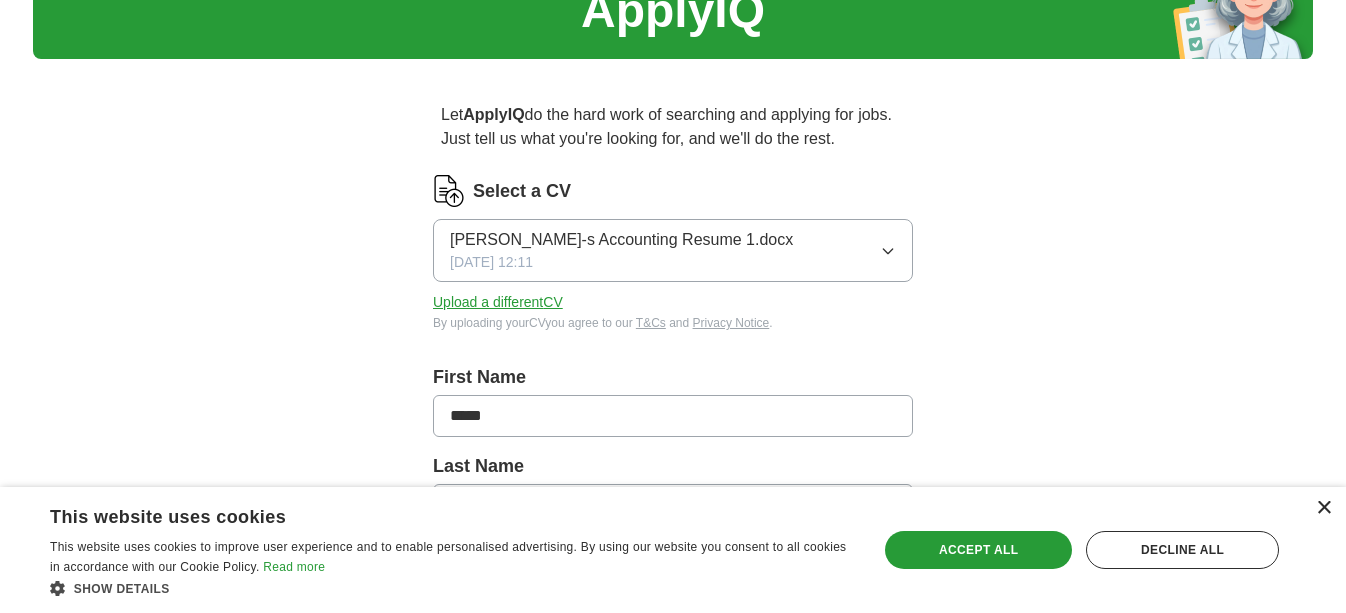 click on "×" at bounding box center (1323, 508) 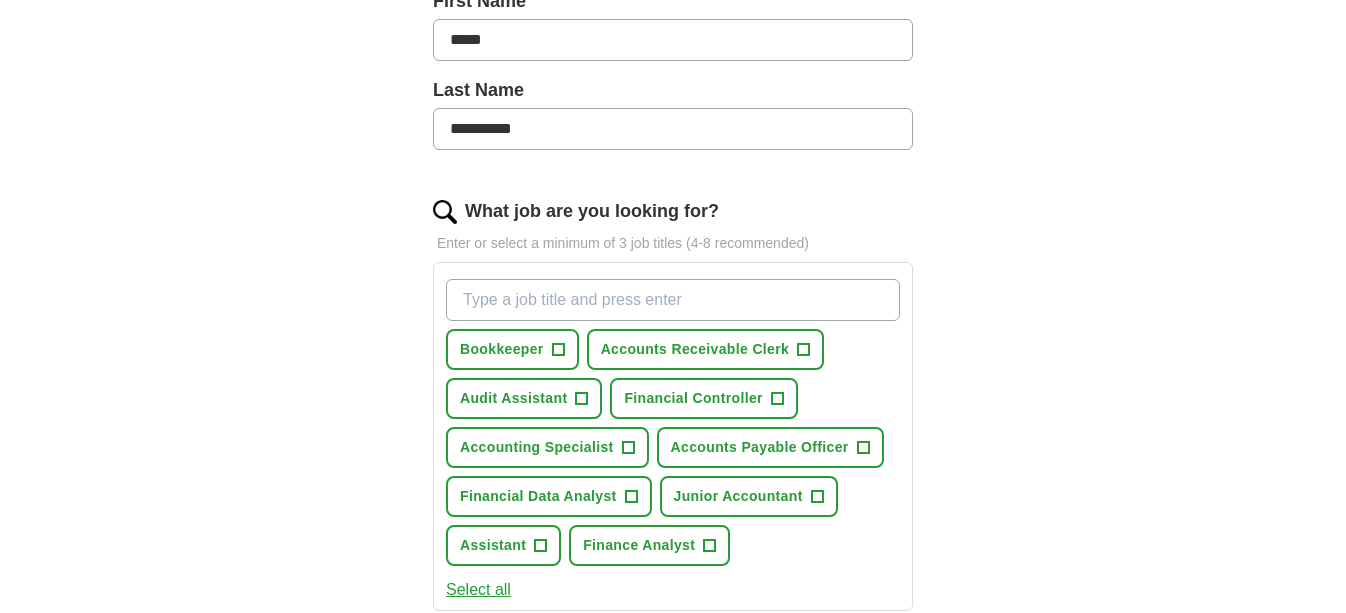 scroll, scrollTop: 484, scrollLeft: 0, axis: vertical 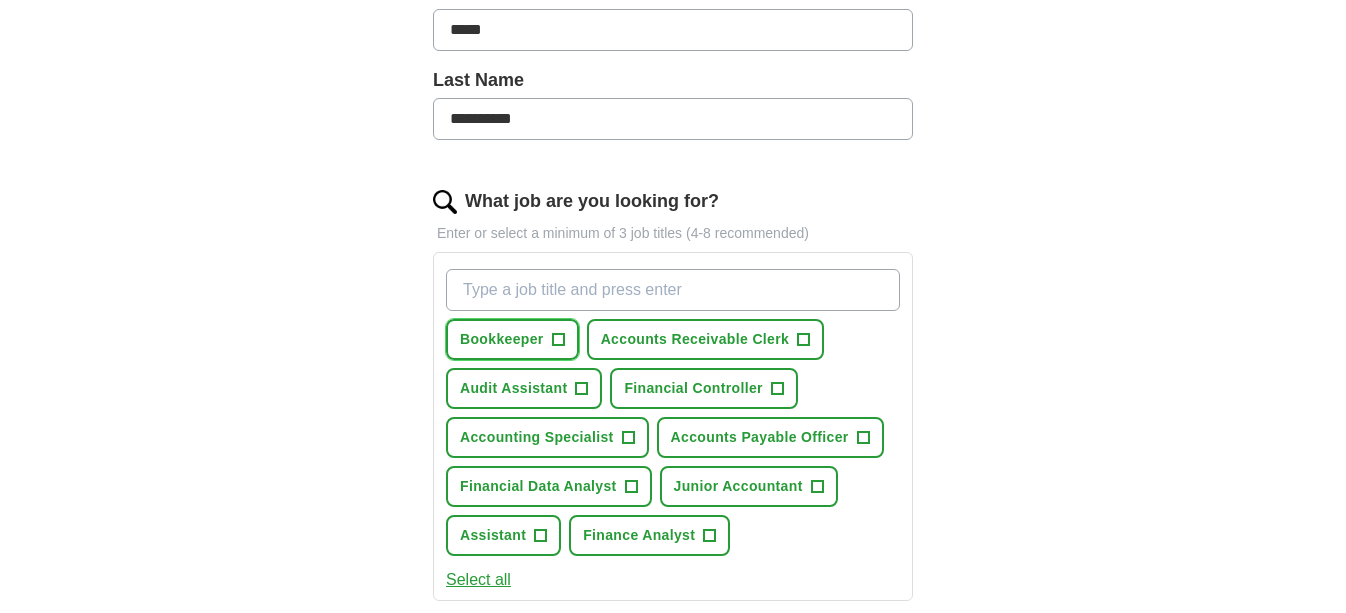 click on "+" at bounding box center [558, 340] 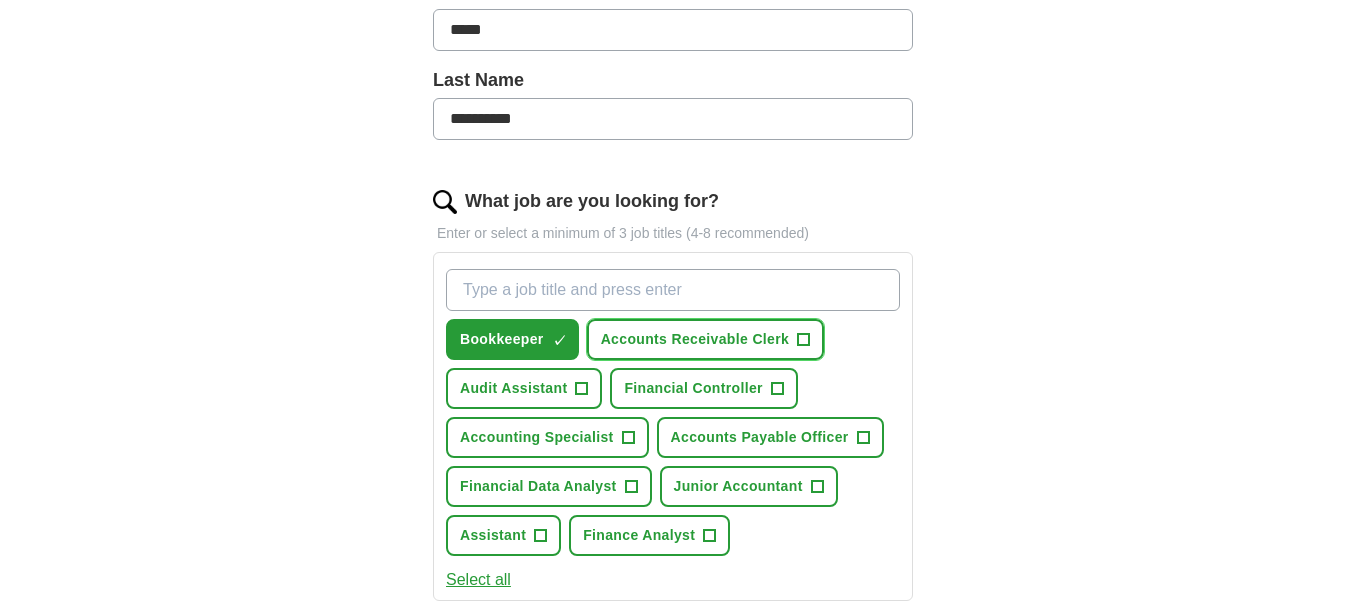 click on "+" at bounding box center (804, 340) 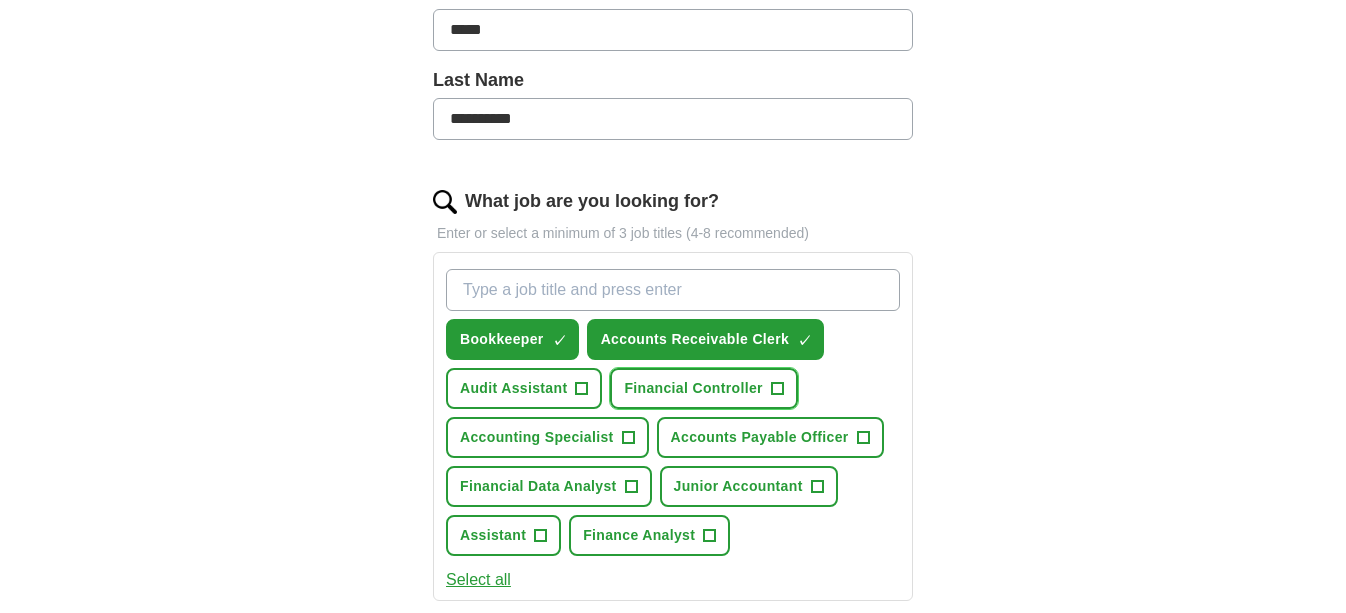 click on "+" at bounding box center (777, 389) 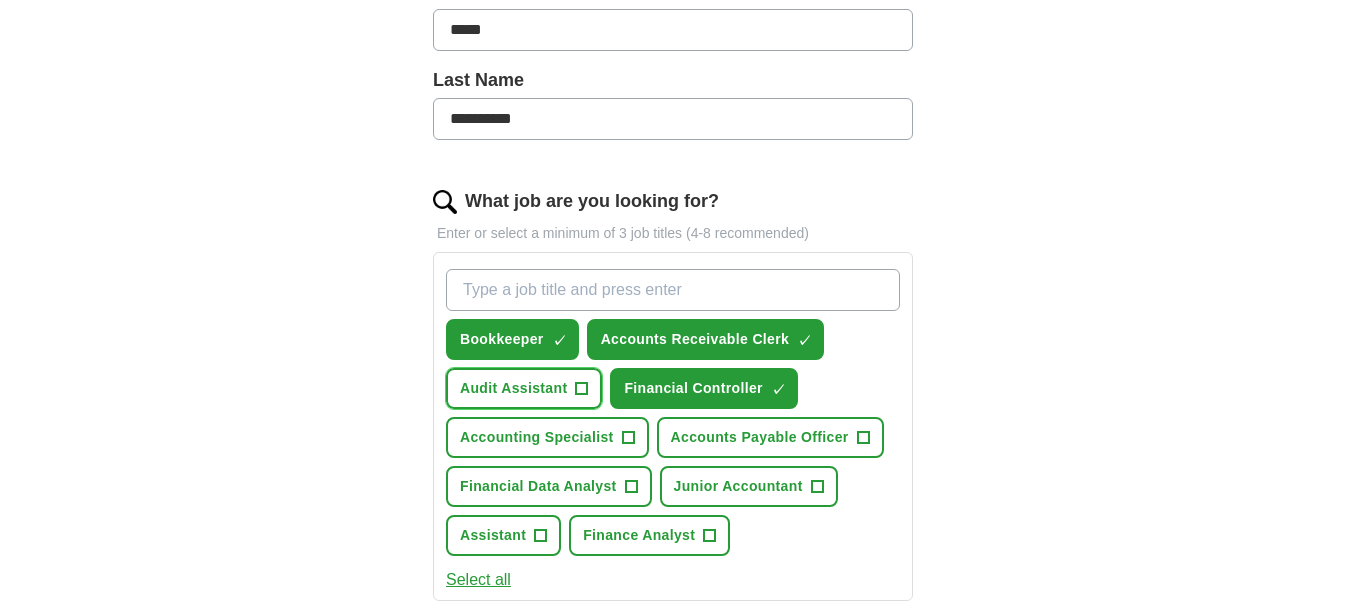 click on "+" at bounding box center (582, 389) 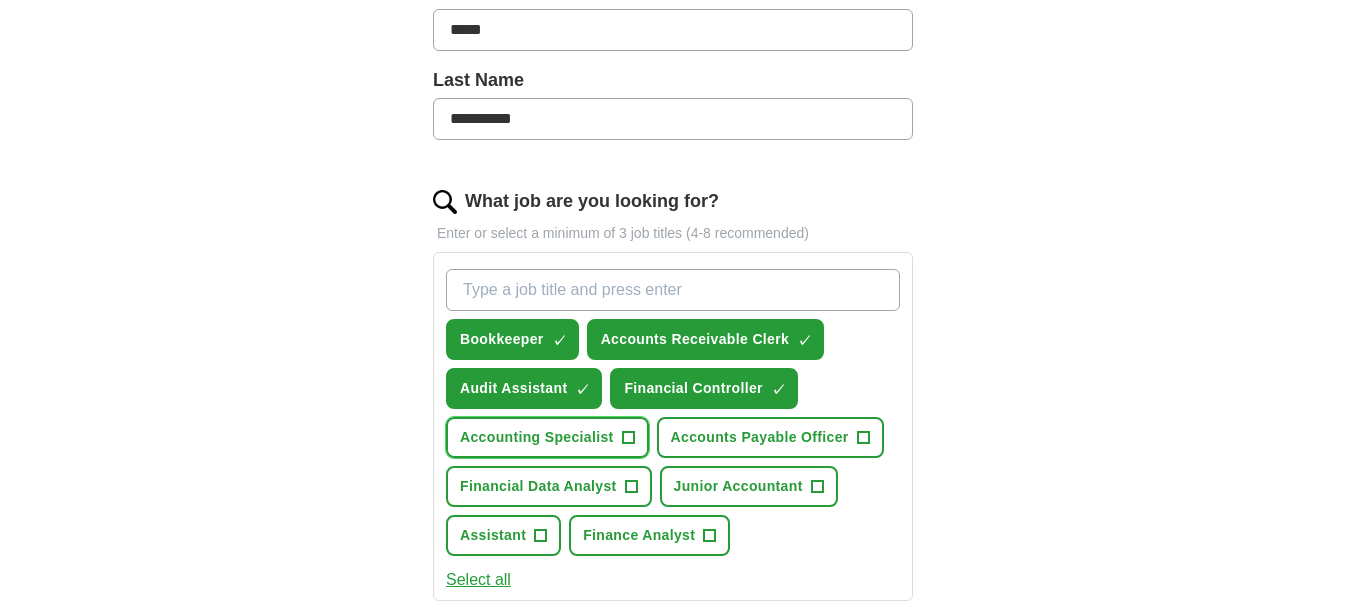 click on "+" at bounding box center (628, 438) 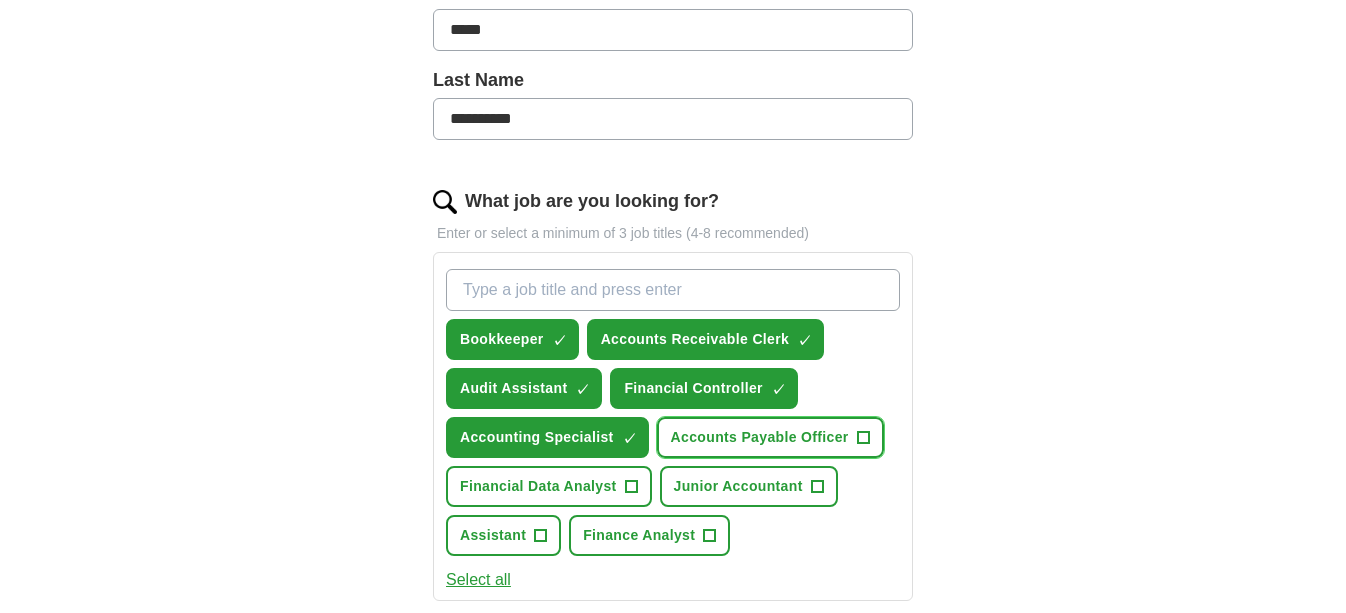 click on "+" at bounding box center (863, 438) 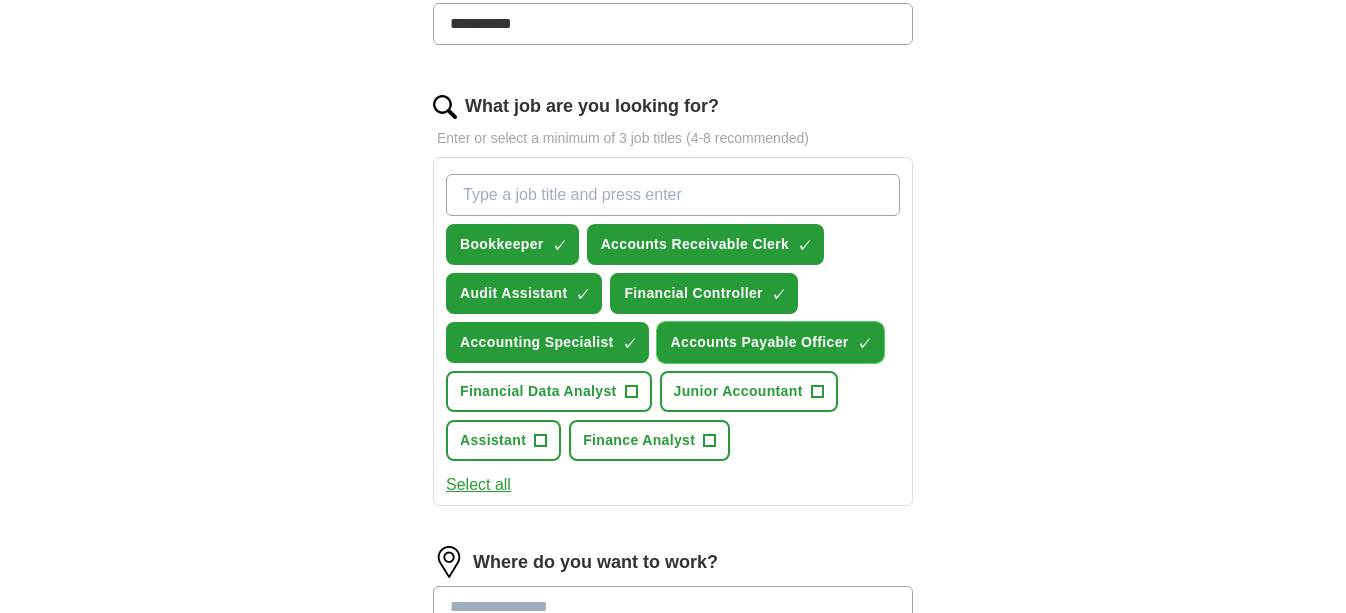 scroll, scrollTop: 582, scrollLeft: 0, axis: vertical 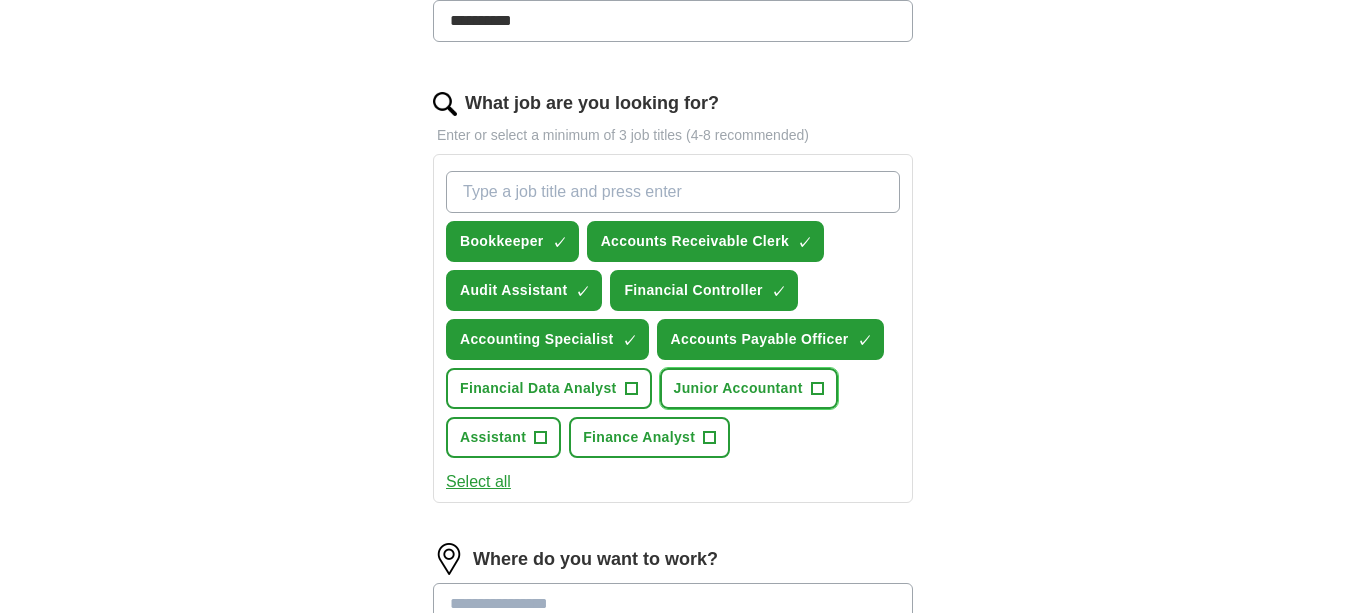 click on "+" at bounding box center (817, 389) 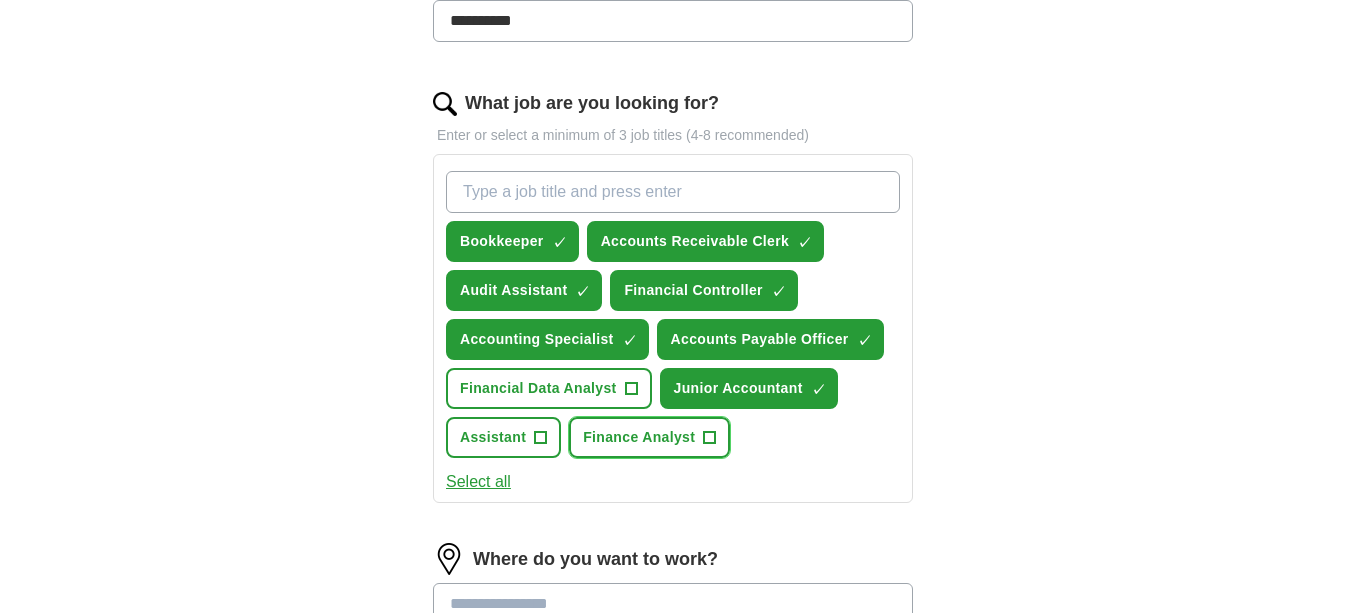 click on "+" at bounding box center (710, 438) 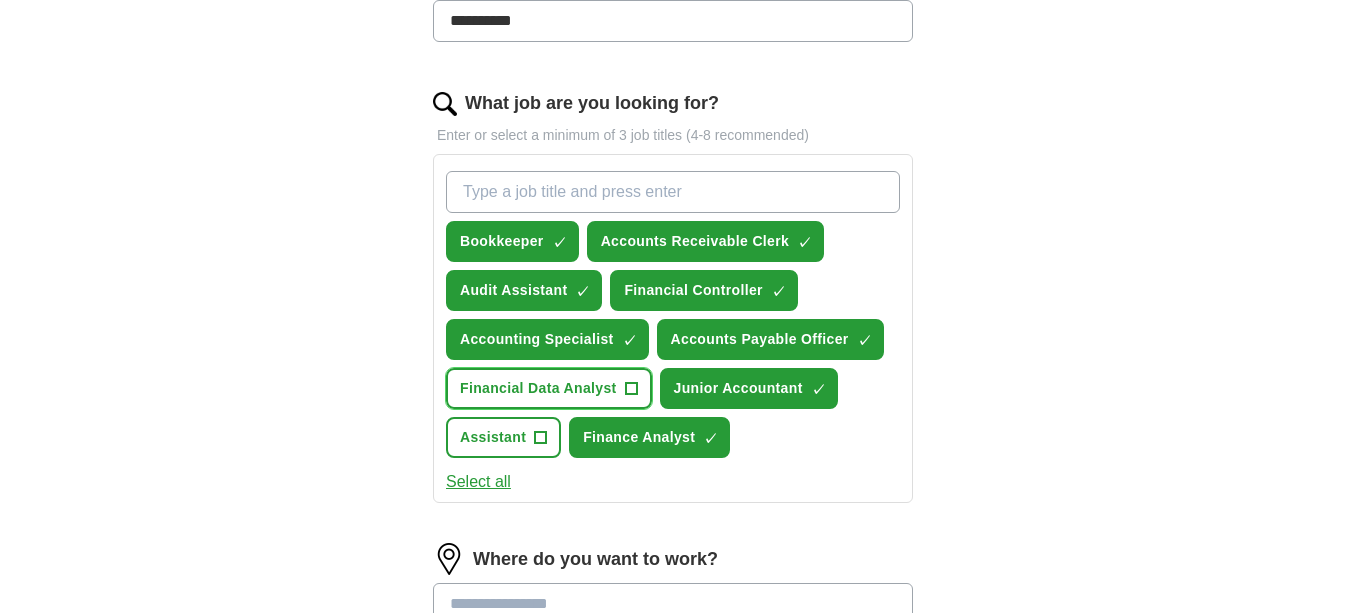 click on "+" at bounding box center (631, 389) 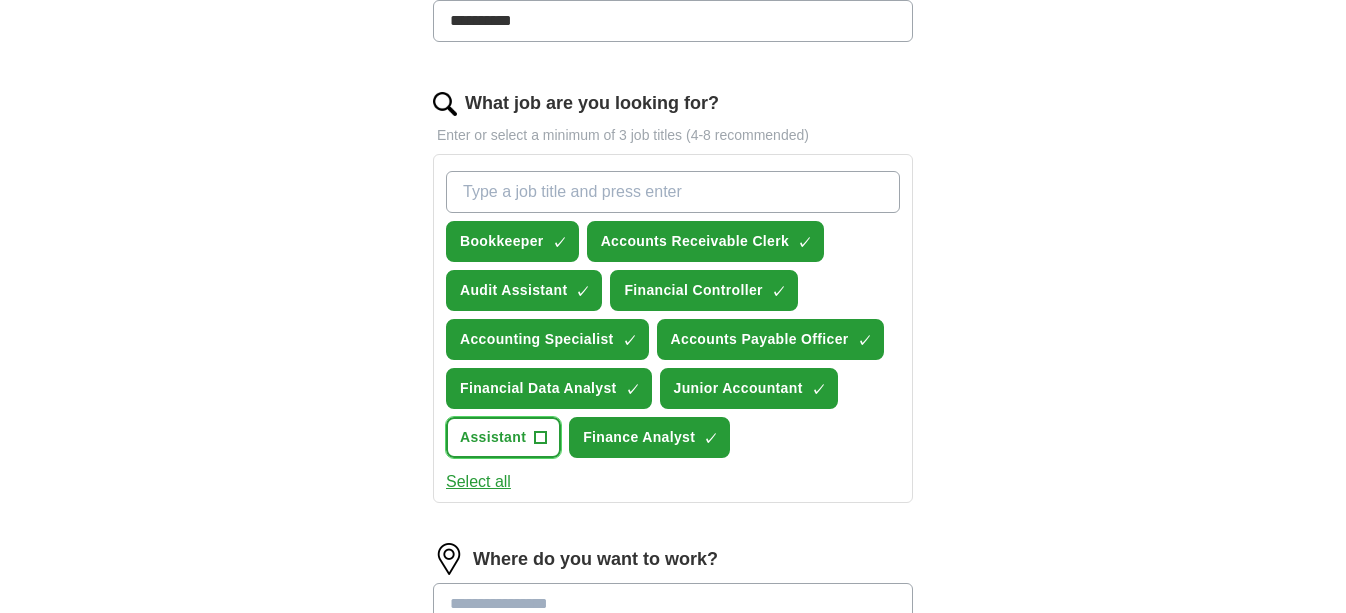 click on "+" at bounding box center [541, 438] 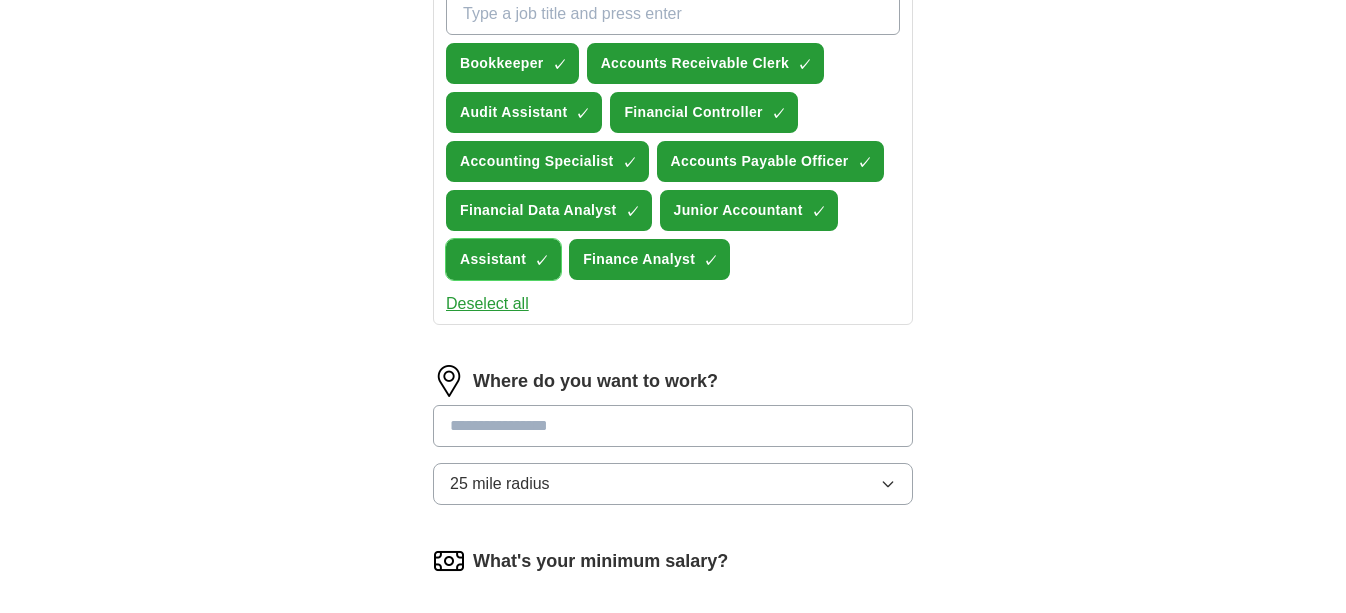 scroll, scrollTop: 762, scrollLeft: 0, axis: vertical 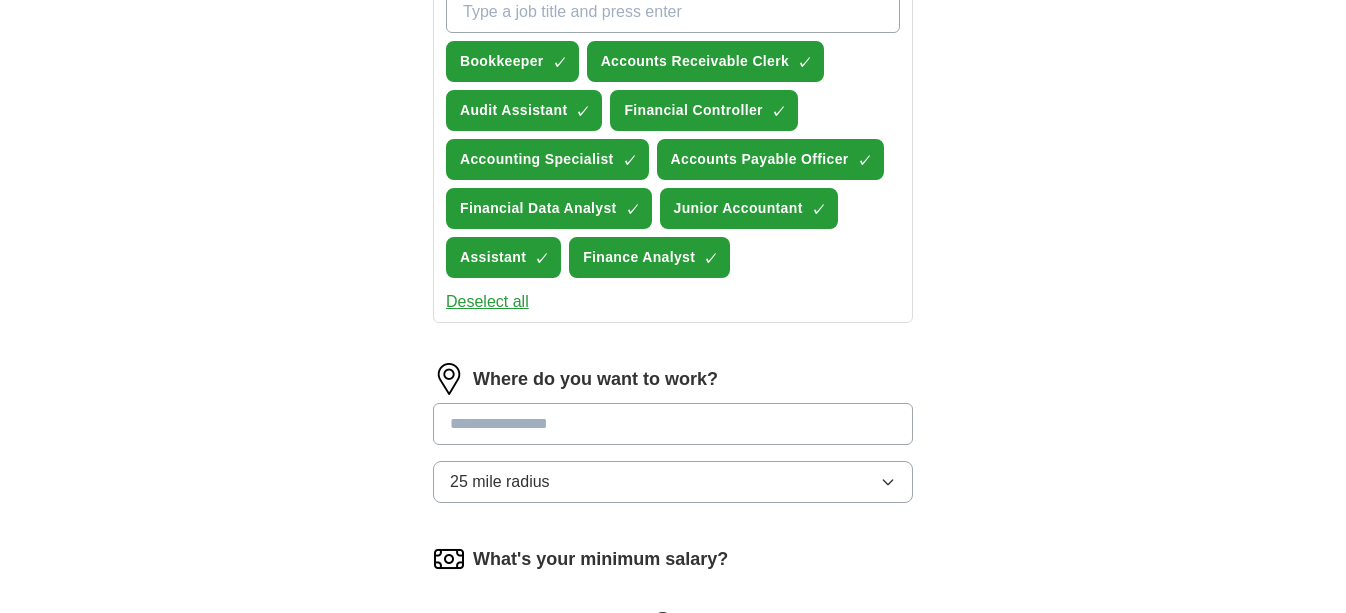 click at bounding box center (673, 424) 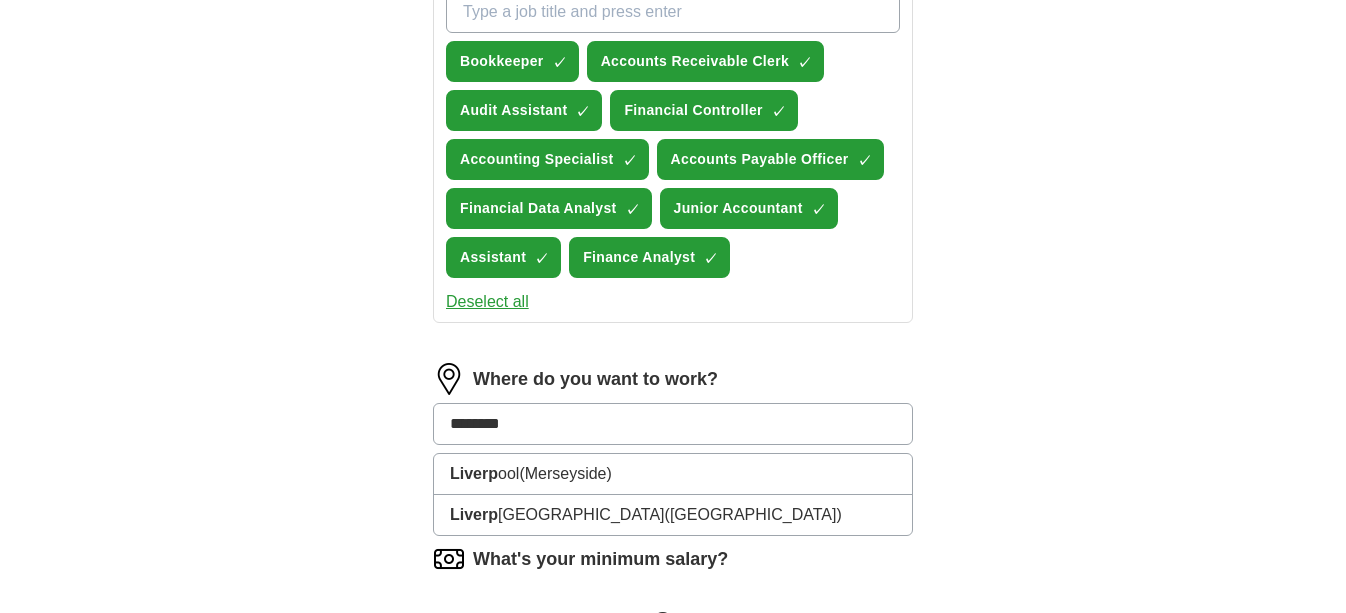 type on "*********" 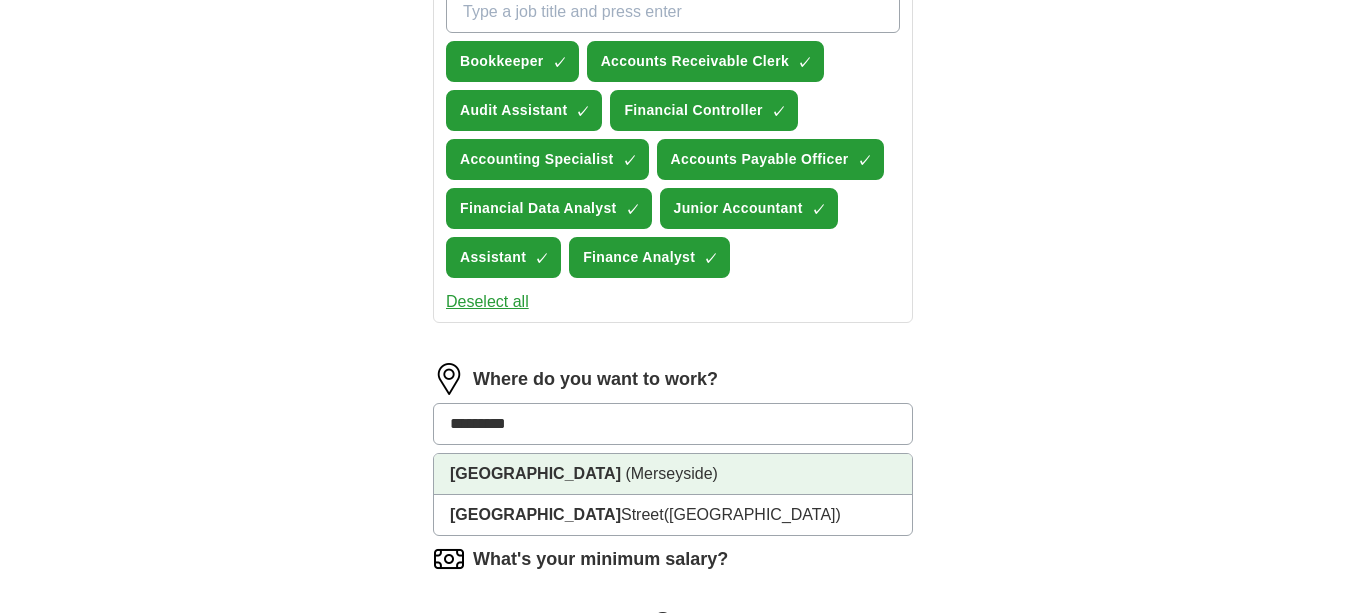 click on "[GEOGRAPHIC_DATA]   ([GEOGRAPHIC_DATA])" at bounding box center [673, 474] 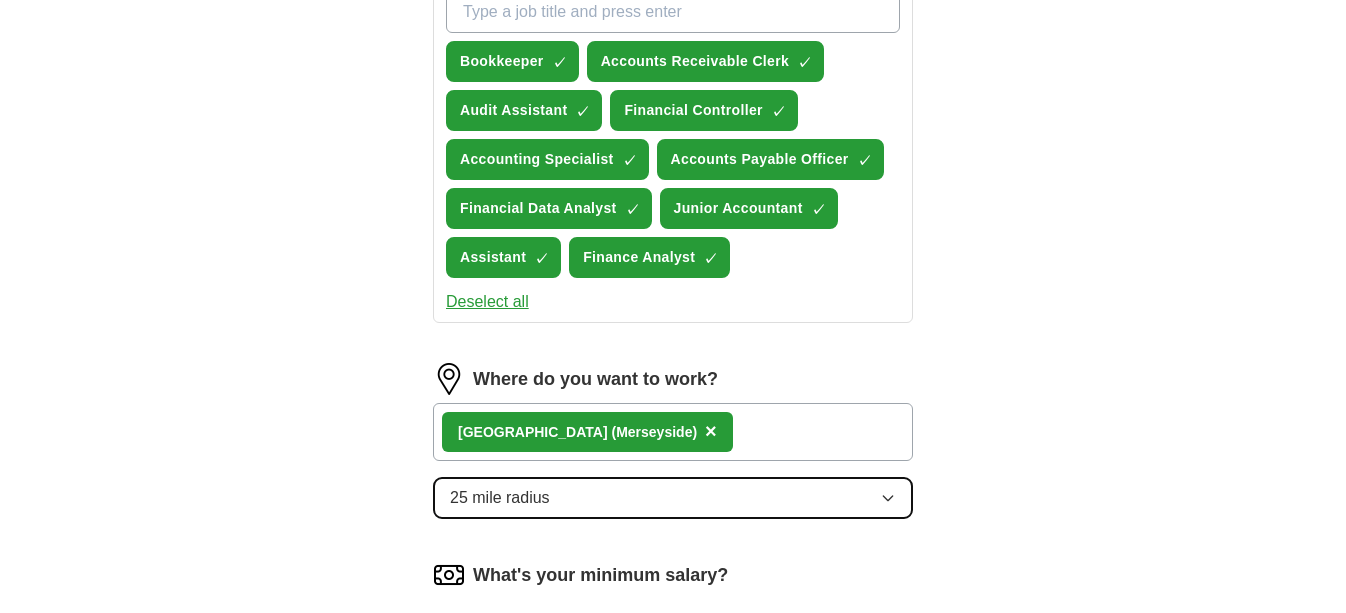 click 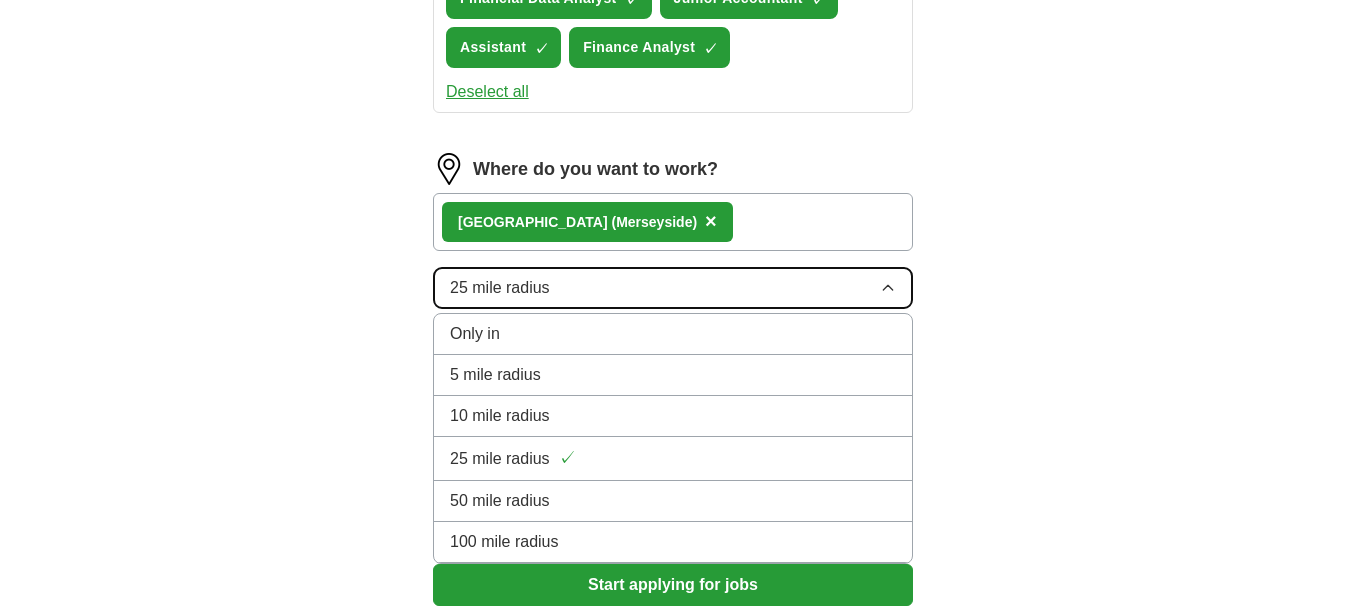 scroll, scrollTop: 978, scrollLeft: 0, axis: vertical 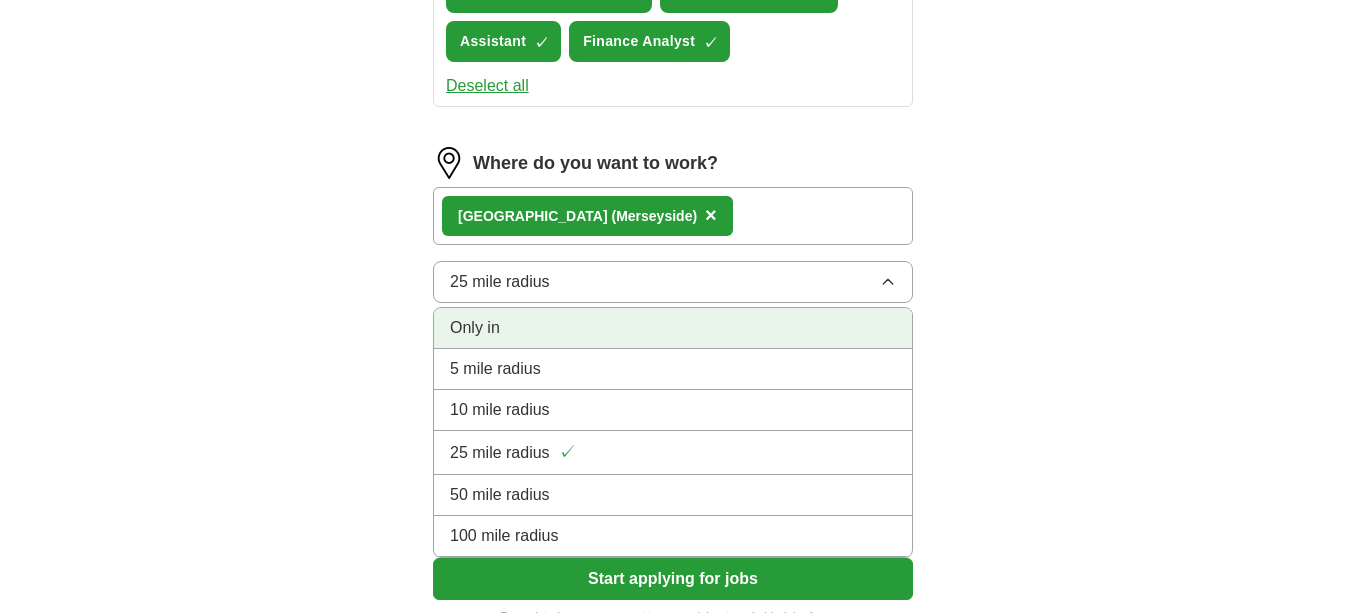 click on "Only in" at bounding box center (673, 328) 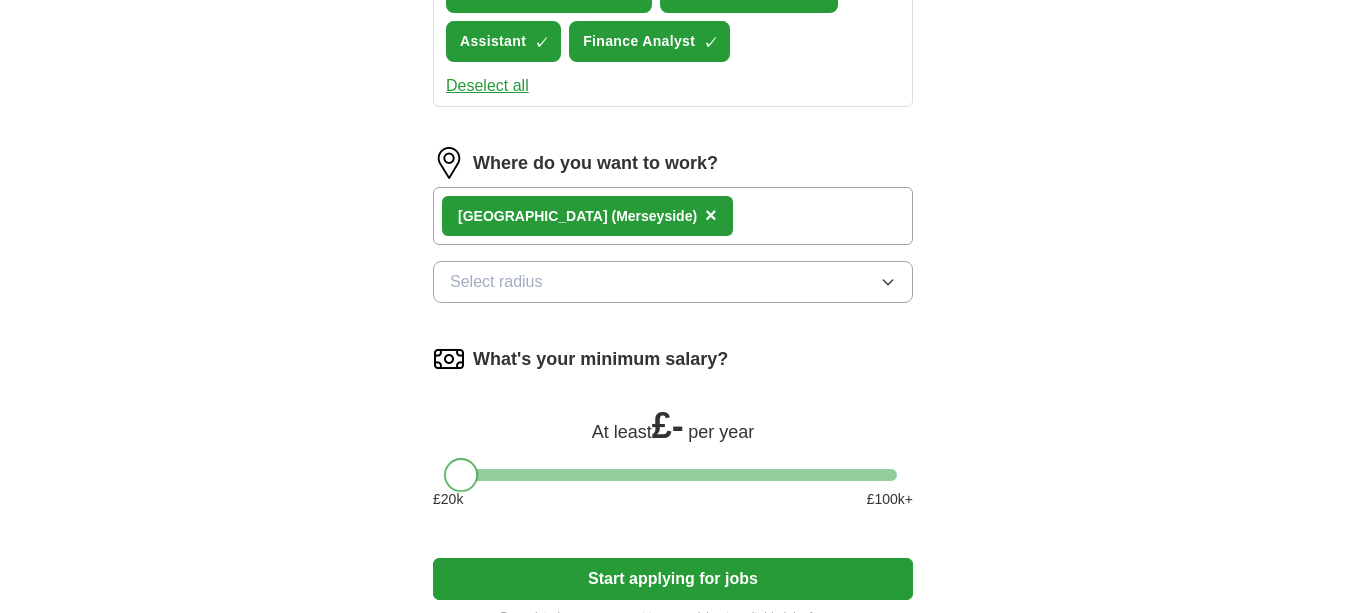 click at bounding box center [461, 475] 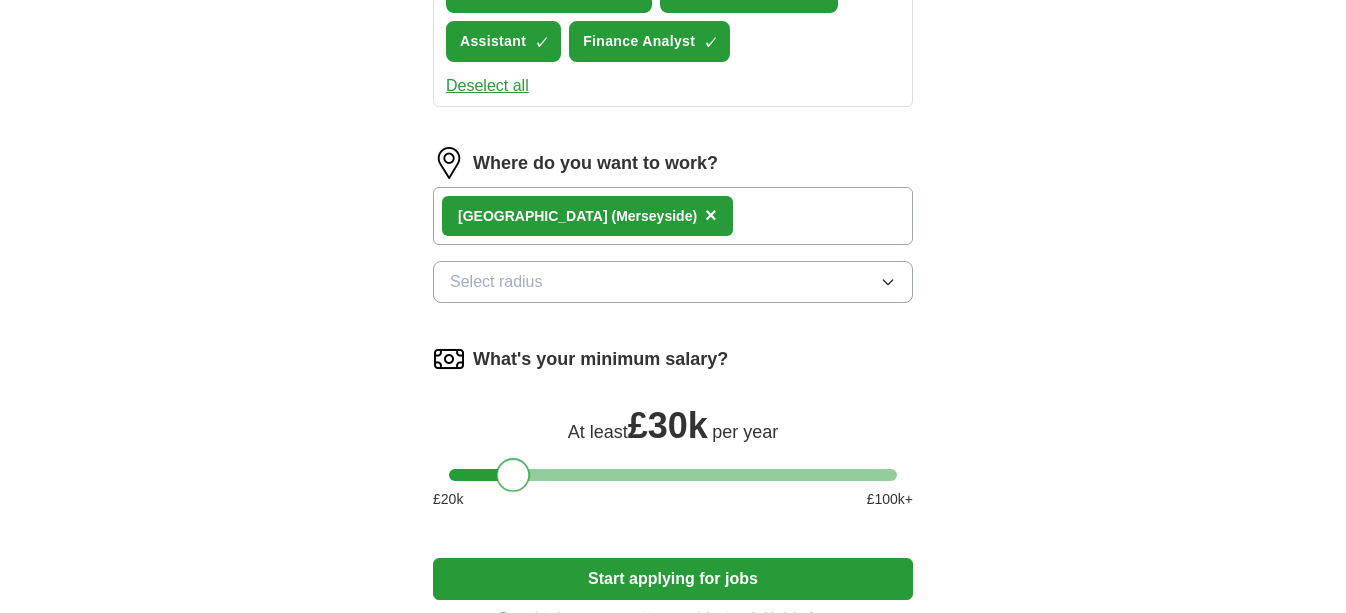 drag, startPoint x: 463, startPoint y: 487, endPoint x: 517, endPoint y: 479, distance: 54.589375 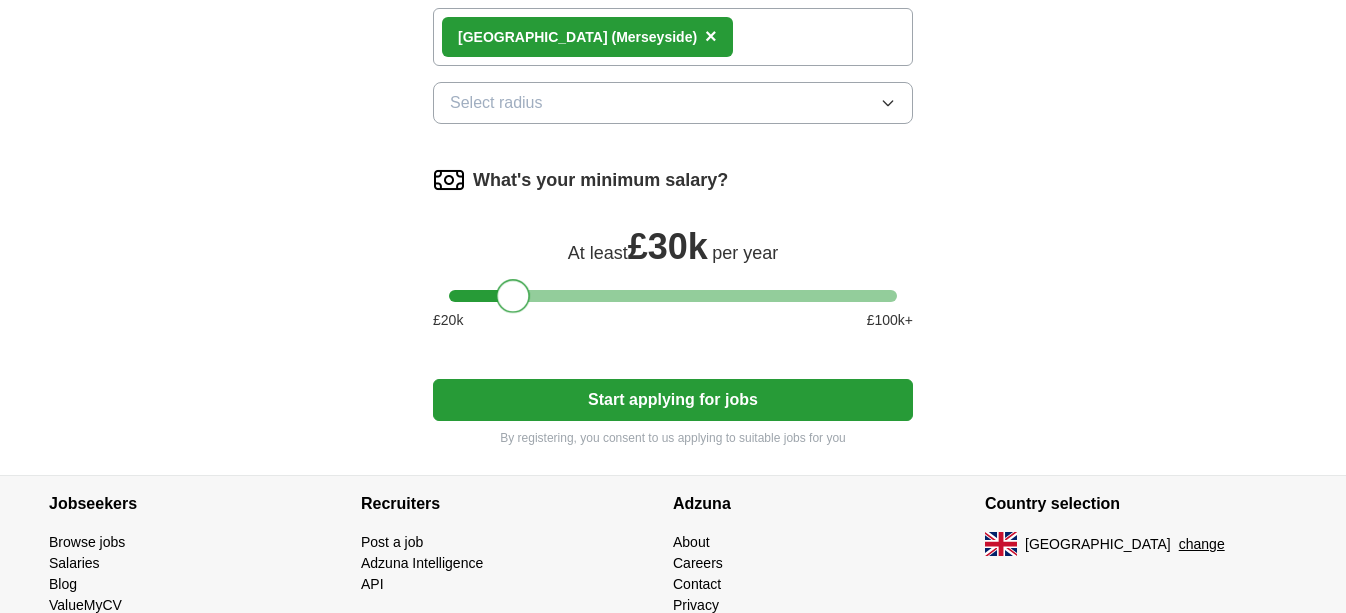 scroll, scrollTop: 1222, scrollLeft: 0, axis: vertical 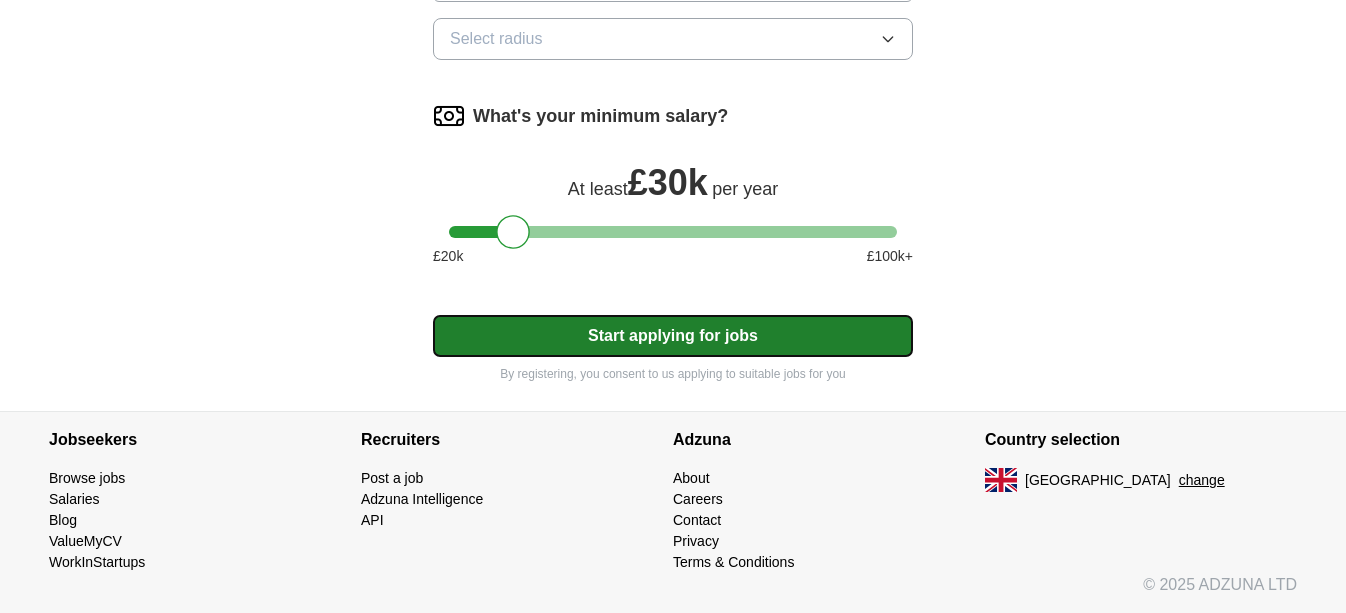 click on "Start applying for jobs" at bounding box center [673, 336] 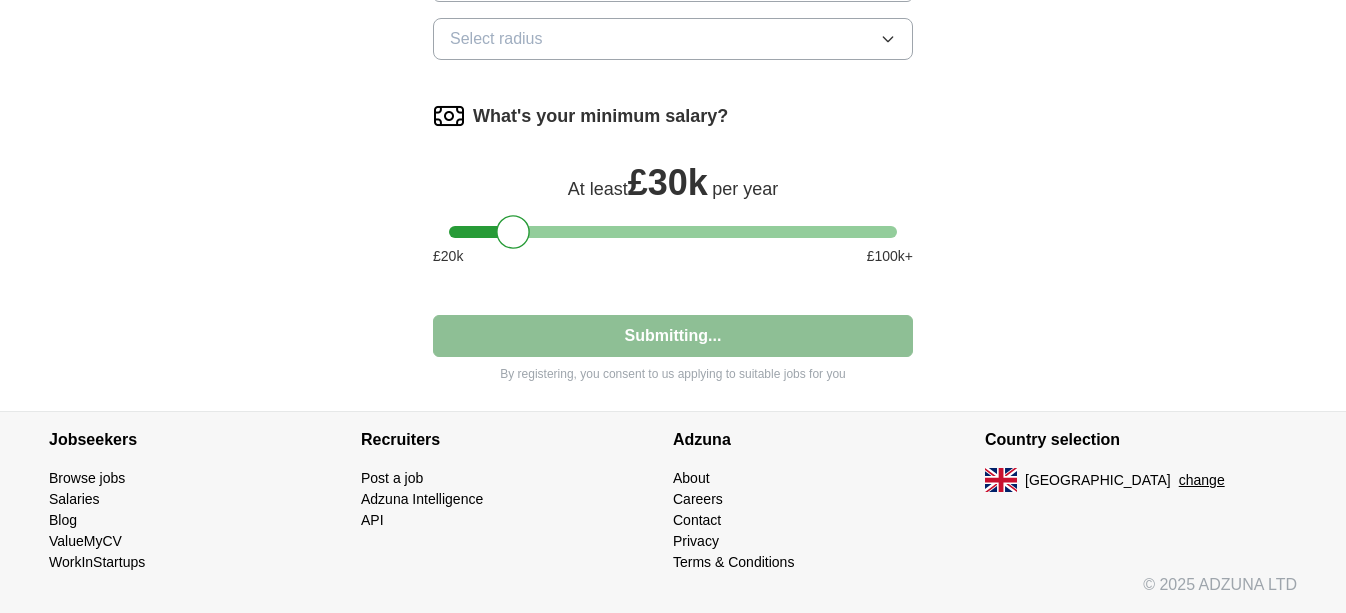 select on "**" 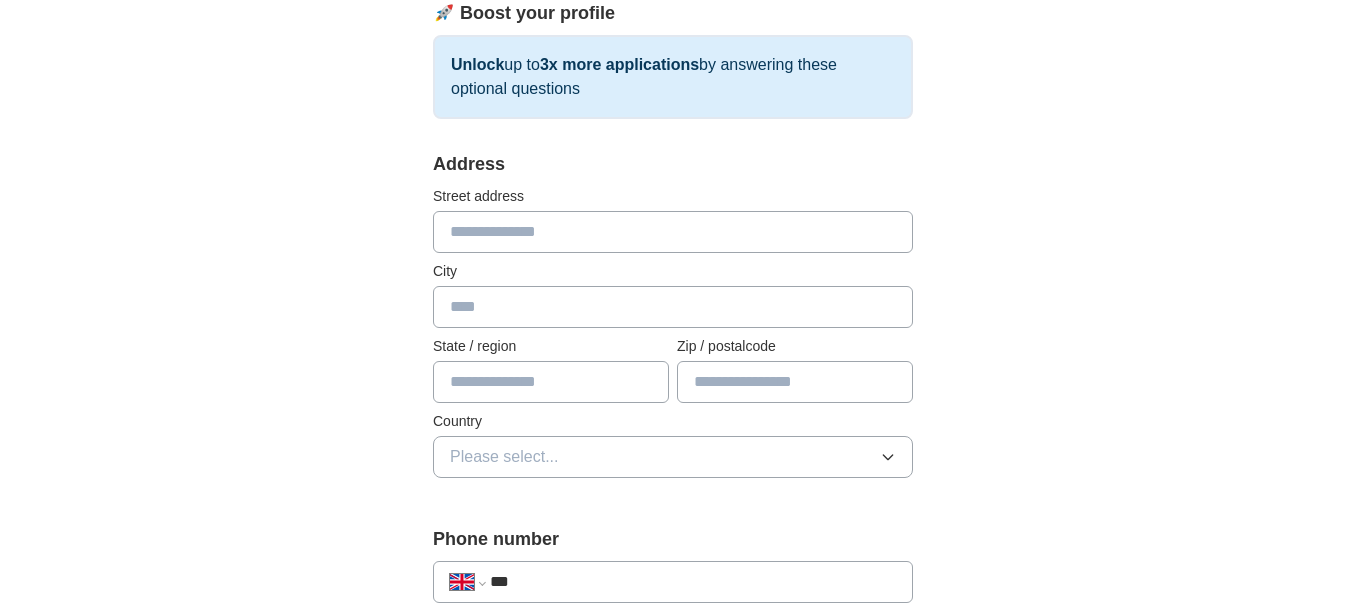 scroll, scrollTop: 347, scrollLeft: 0, axis: vertical 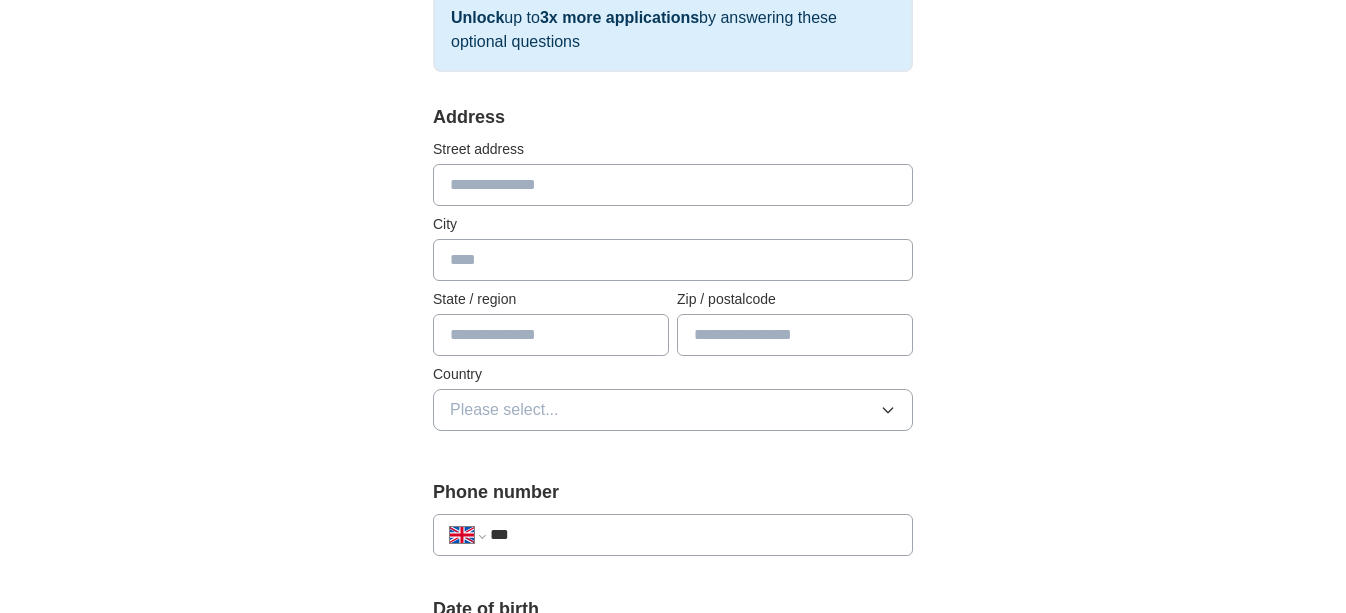 click at bounding box center [673, 185] 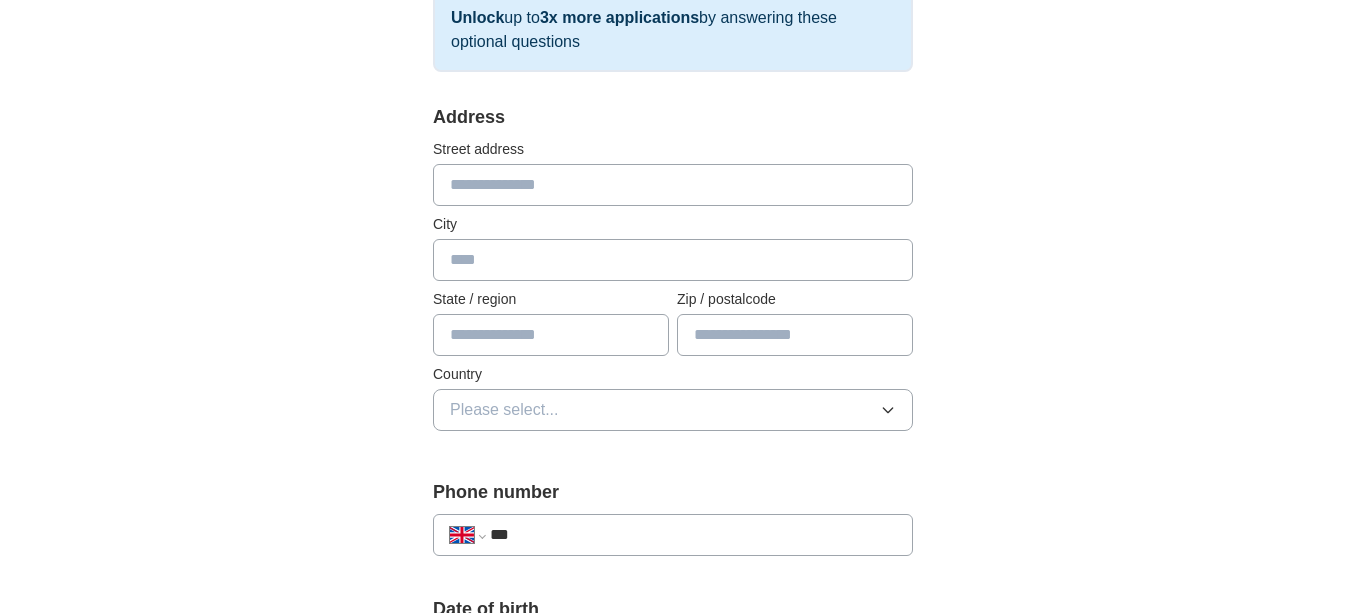 type on "**********" 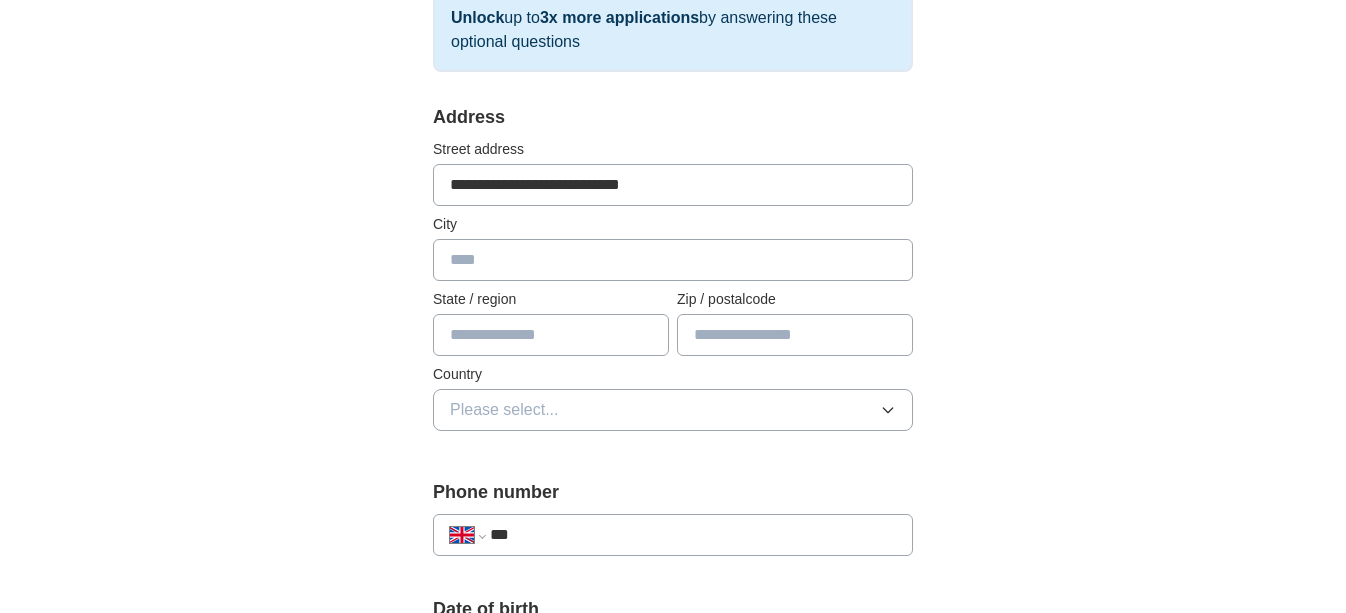 type on "*********" 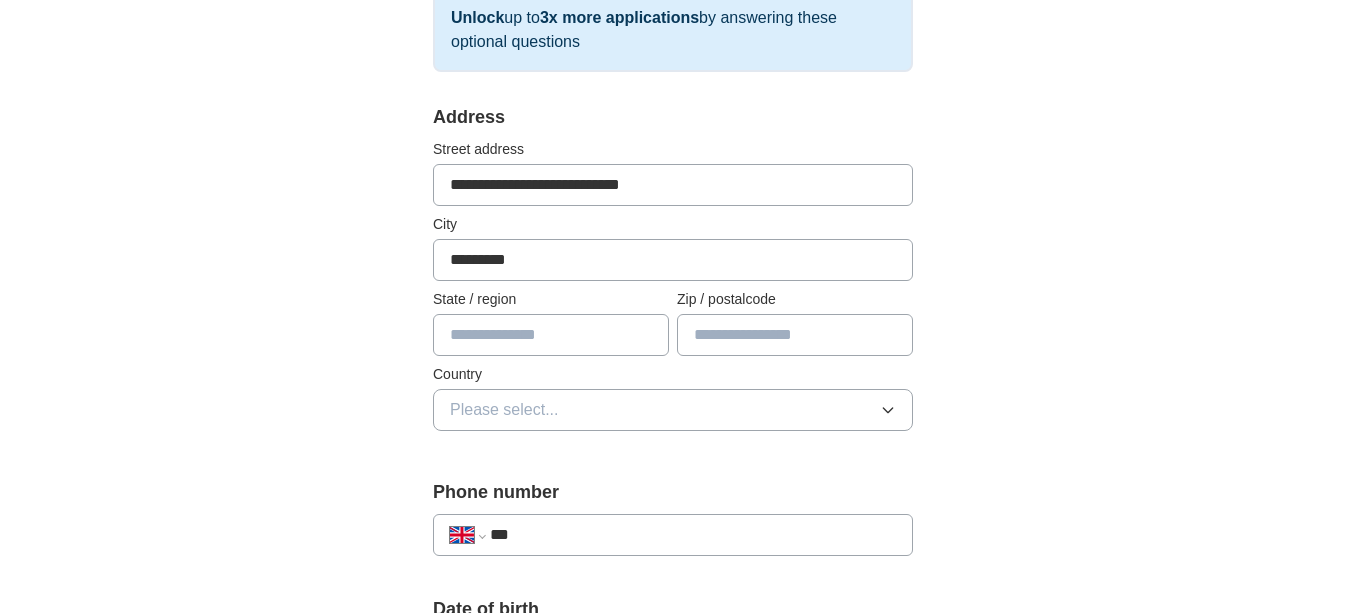 type on "**********" 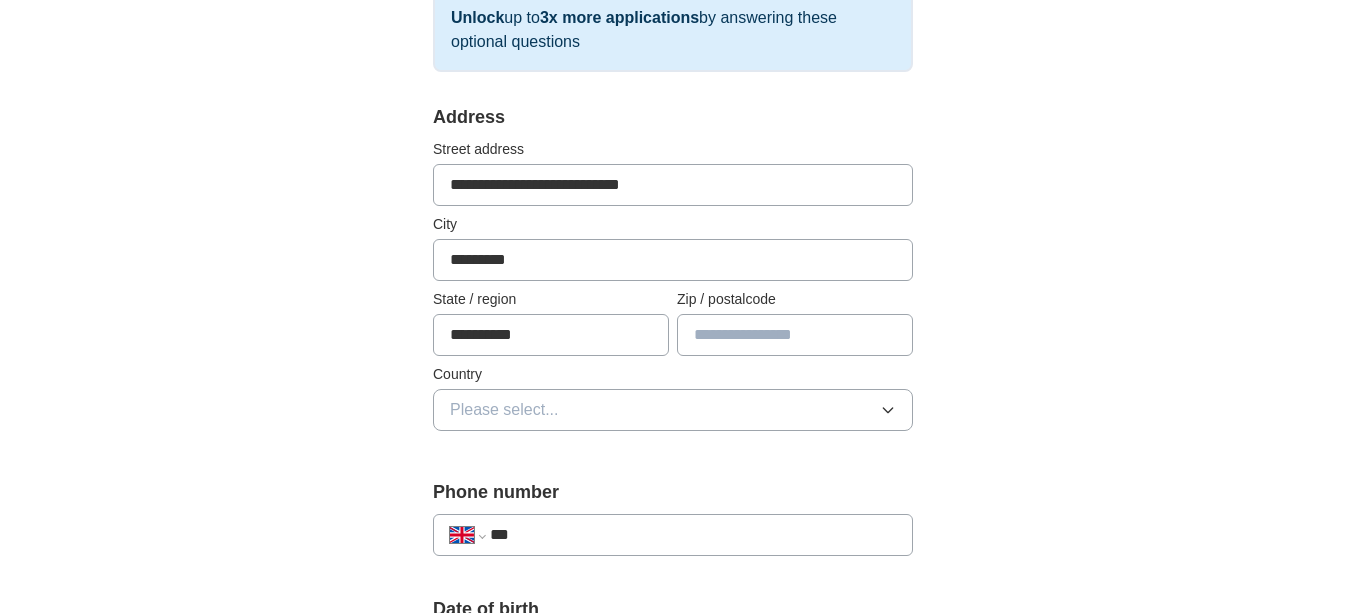 type on "******" 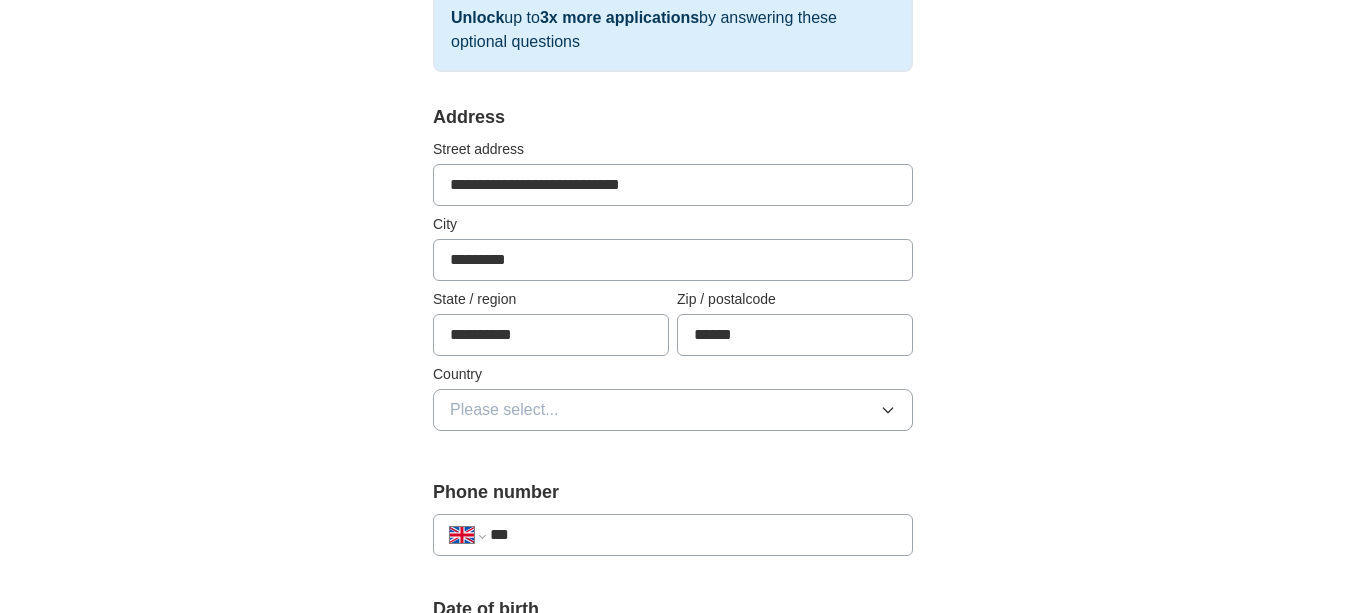 type on "**********" 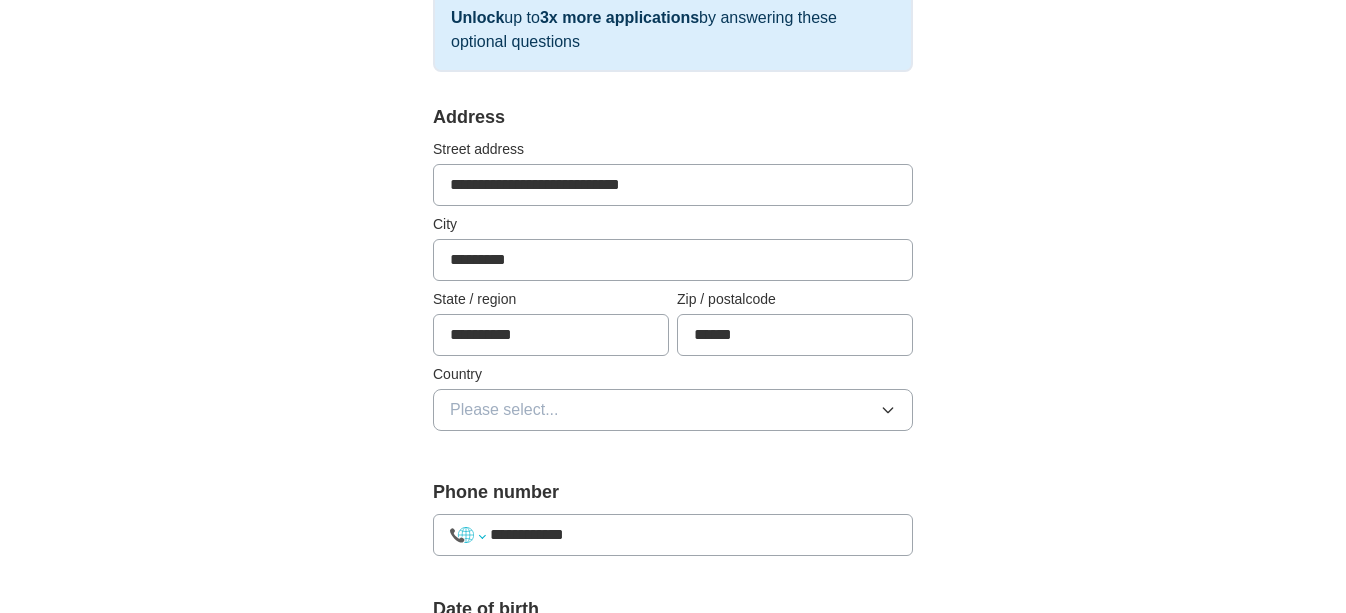 select on "**" 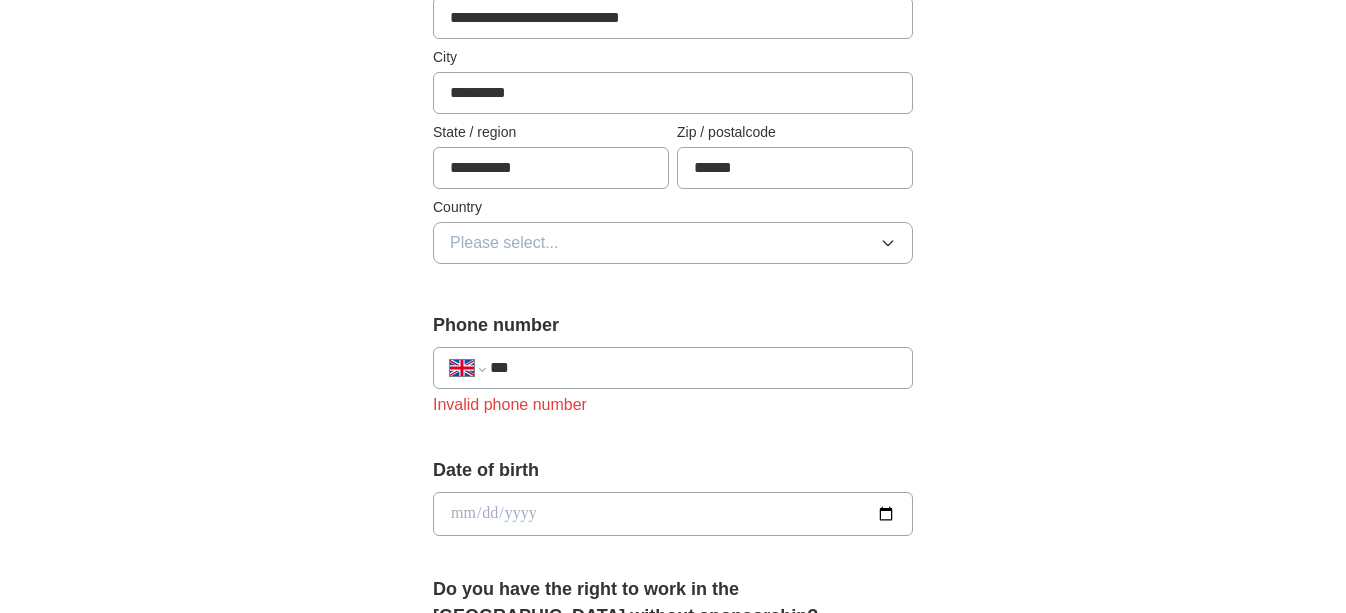 scroll, scrollTop: 530, scrollLeft: 0, axis: vertical 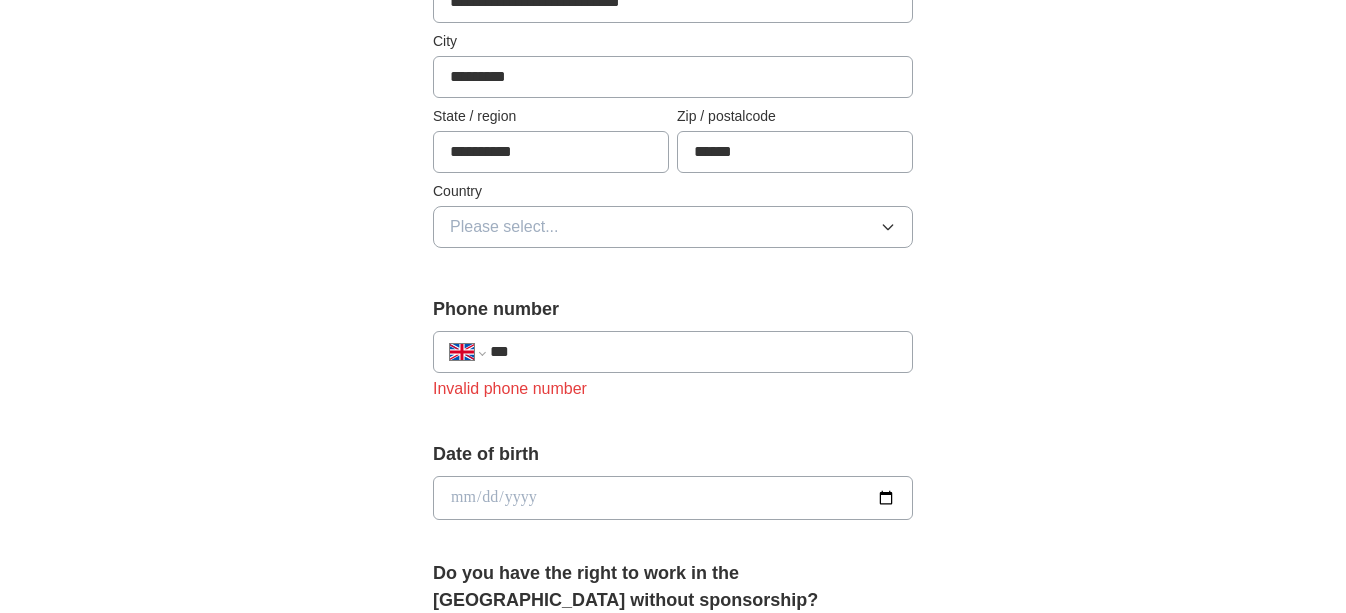 click on "**********" at bounding box center [673, 96] 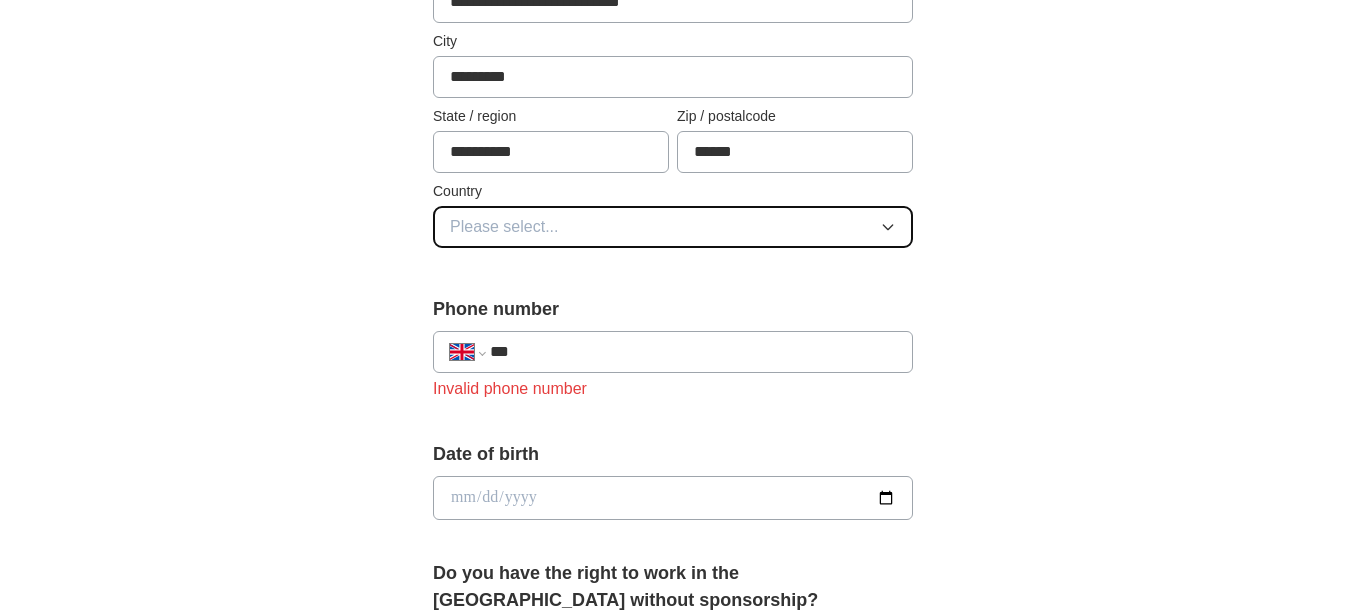 click on "Please select..." at bounding box center [673, 227] 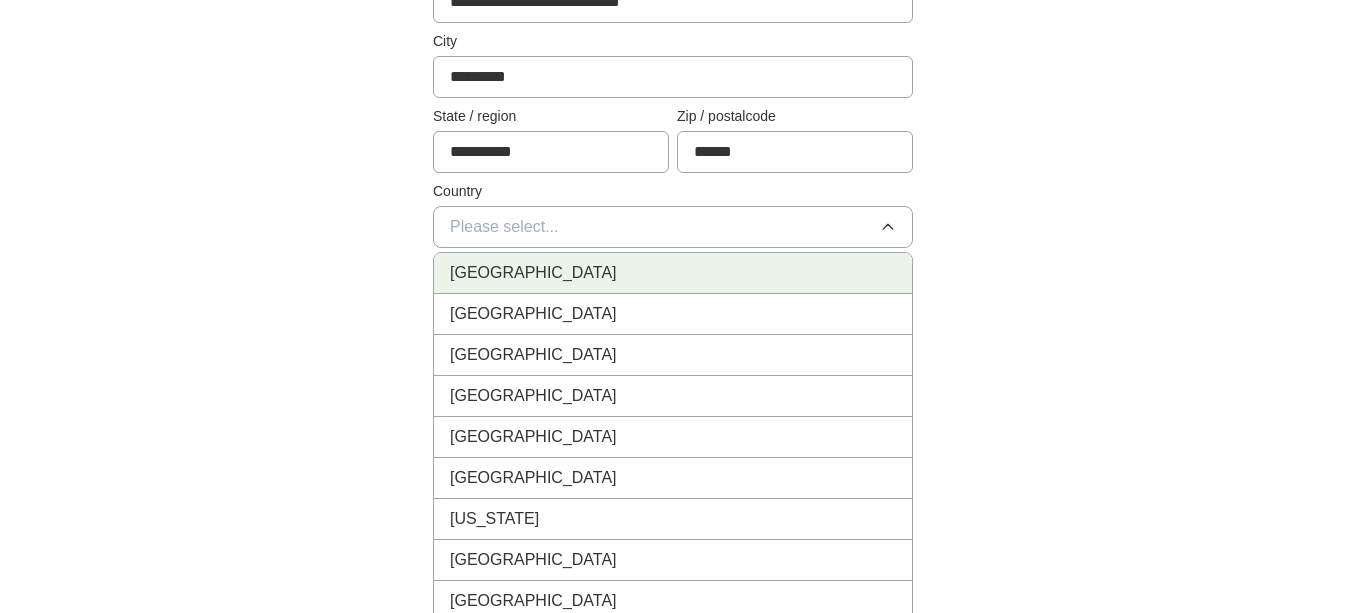 click on "[GEOGRAPHIC_DATA]" at bounding box center [673, 273] 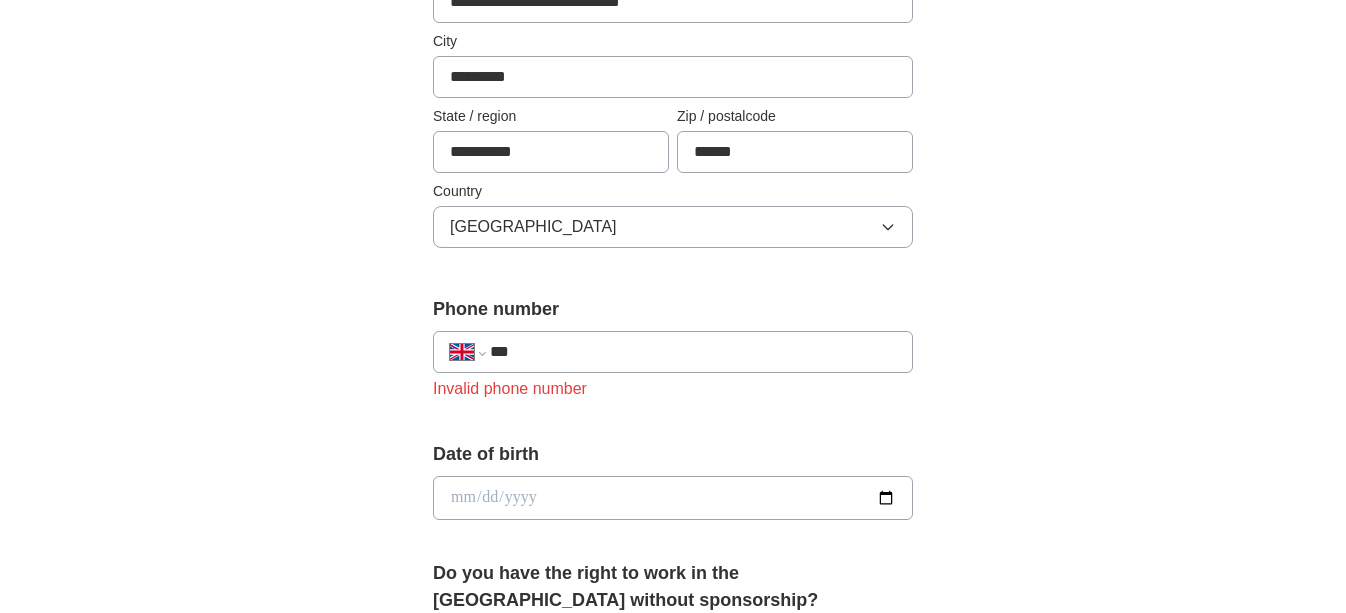 click on "***" at bounding box center (693, 352) 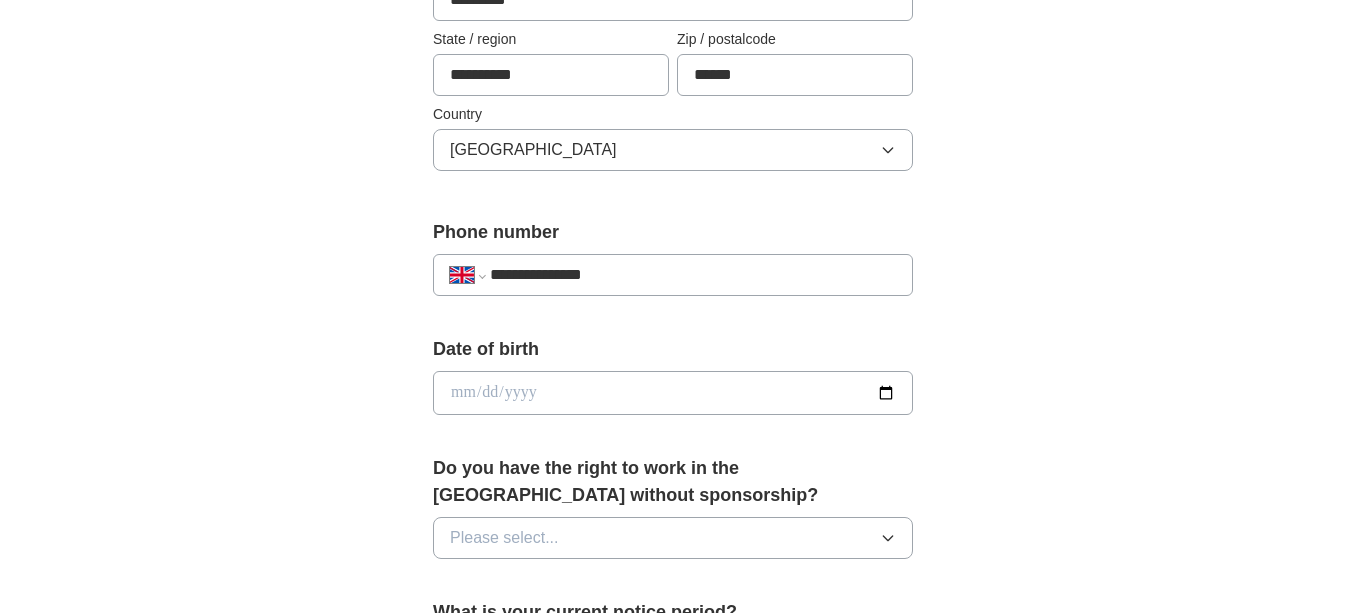scroll, scrollTop: 610, scrollLeft: 0, axis: vertical 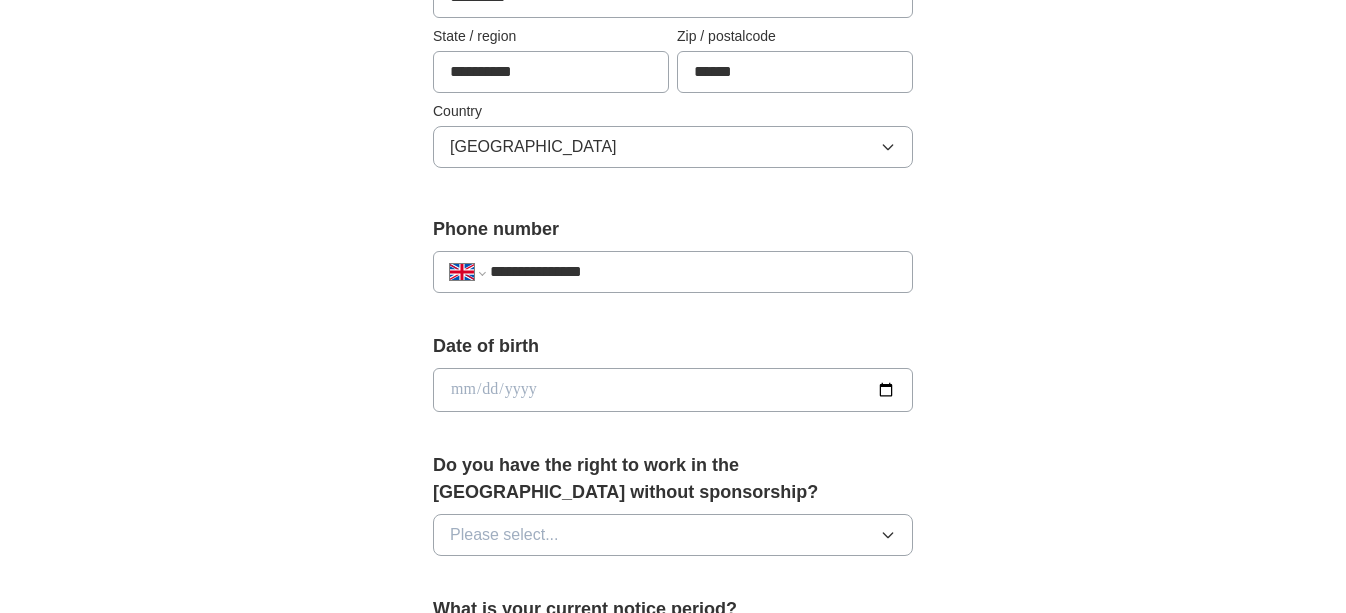click at bounding box center (673, 390) 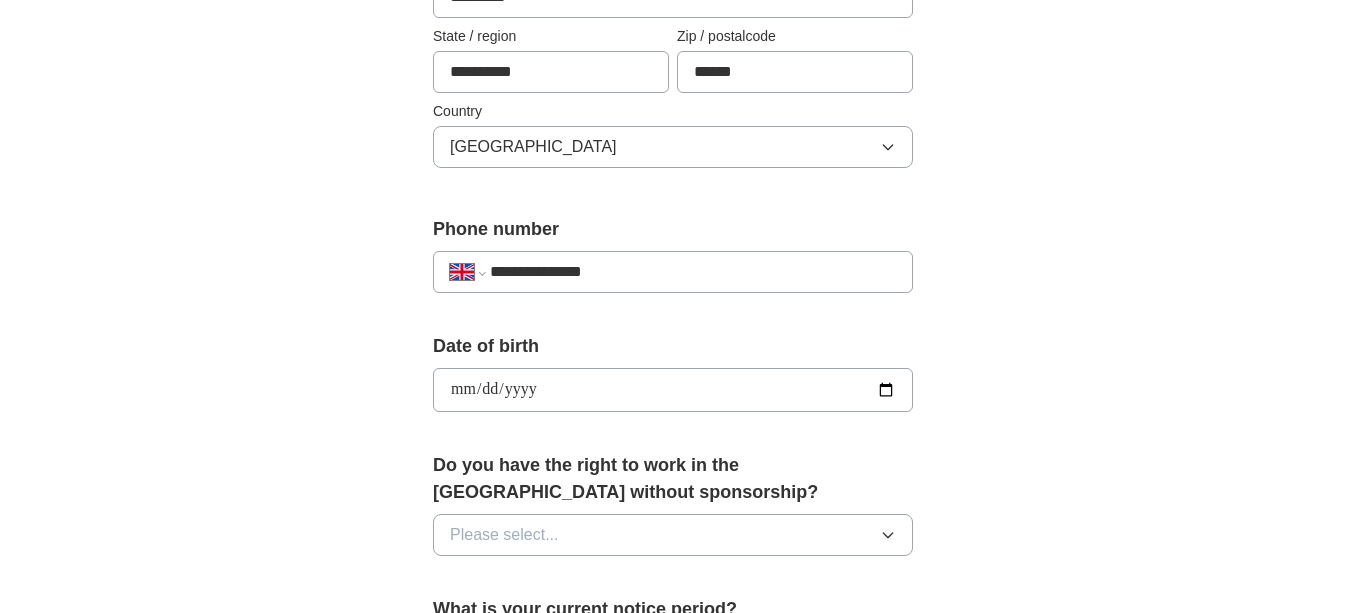 type on "**********" 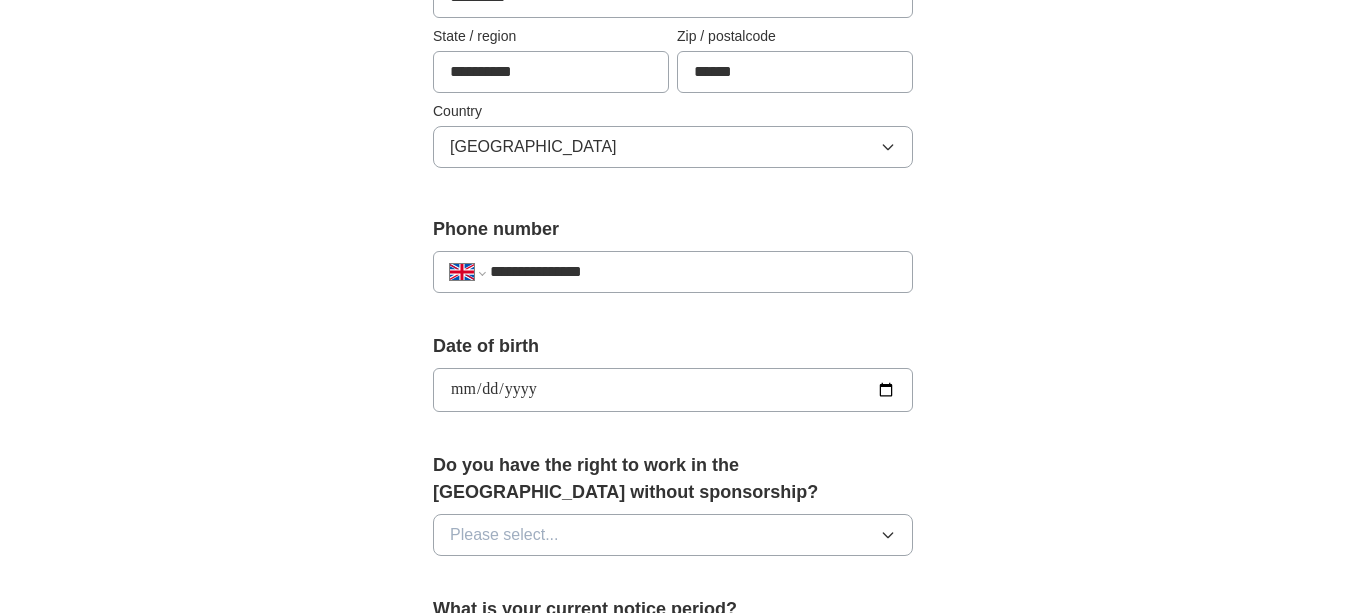 click on "**********" at bounding box center (673, 402) 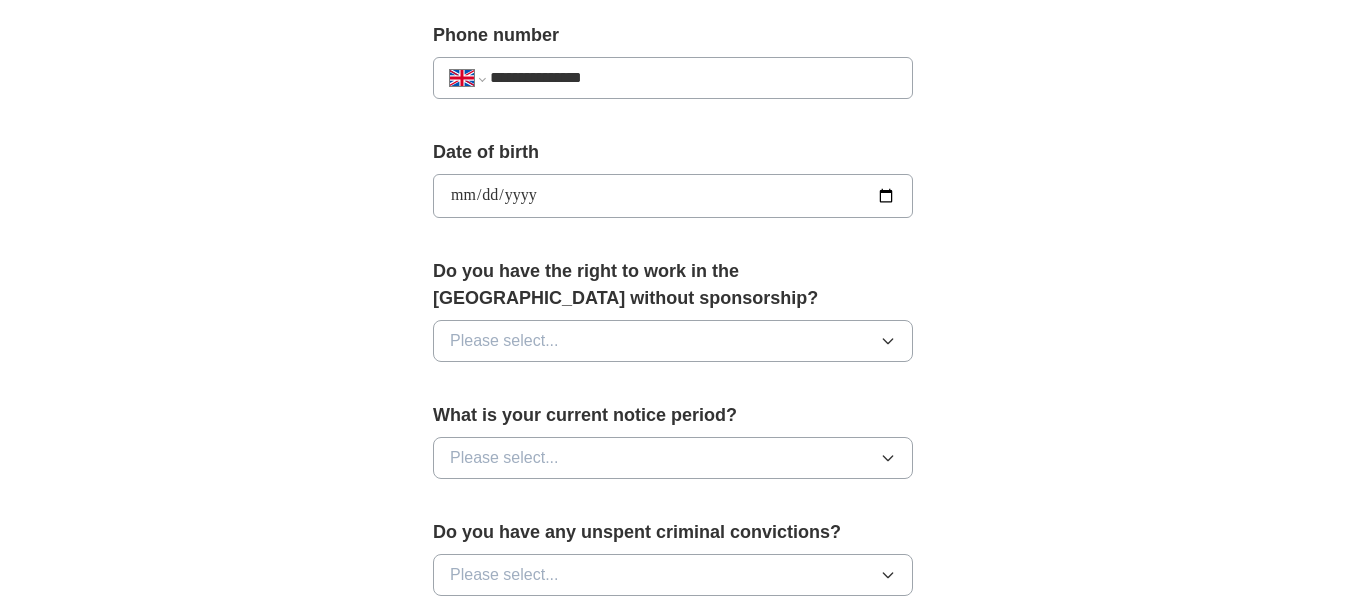 scroll, scrollTop: 805, scrollLeft: 0, axis: vertical 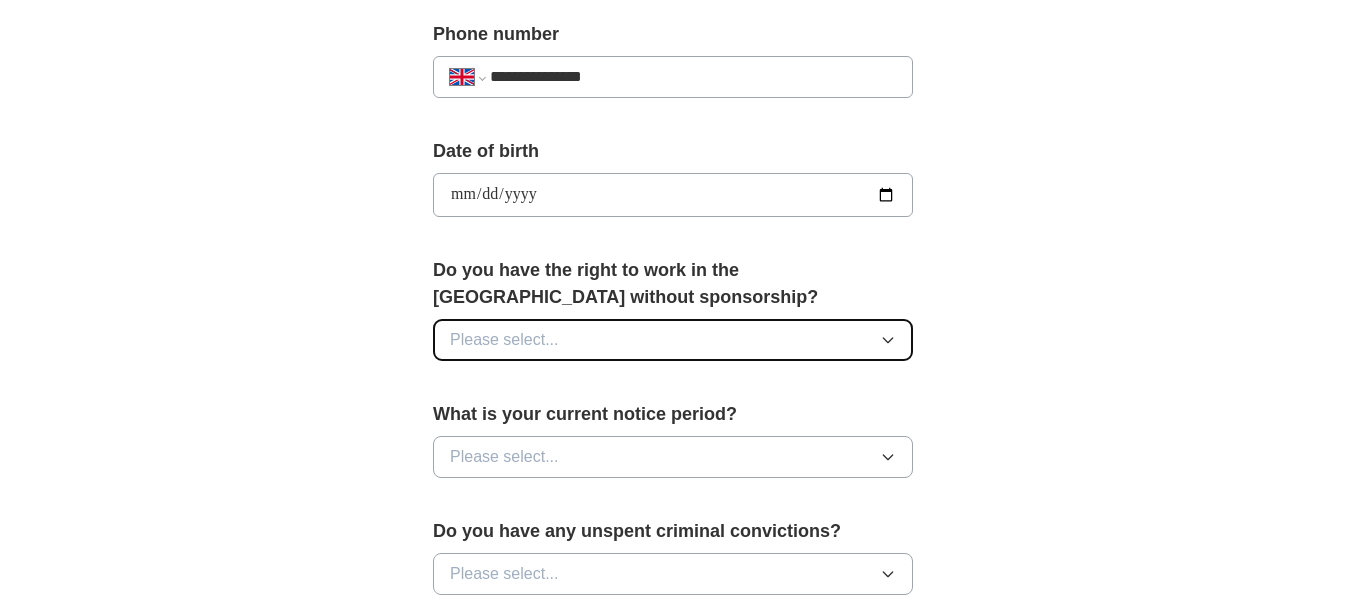 click on "Please select..." at bounding box center [673, 340] 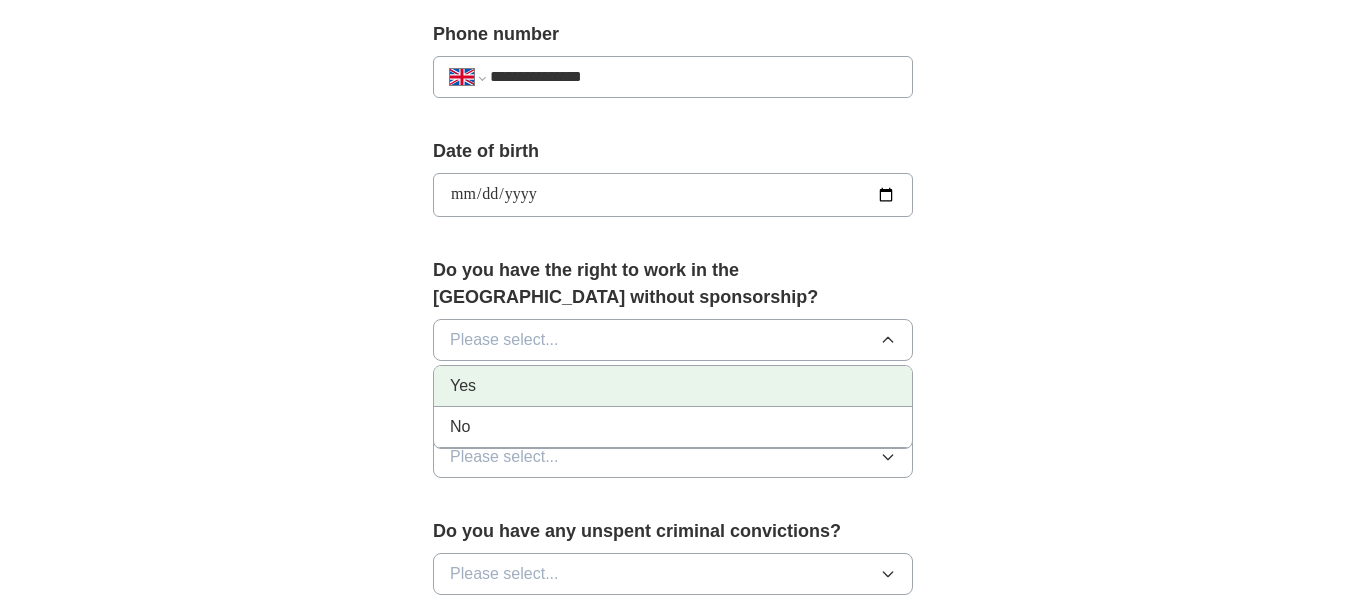 click on "Yes" at bounding box center [673, 386] 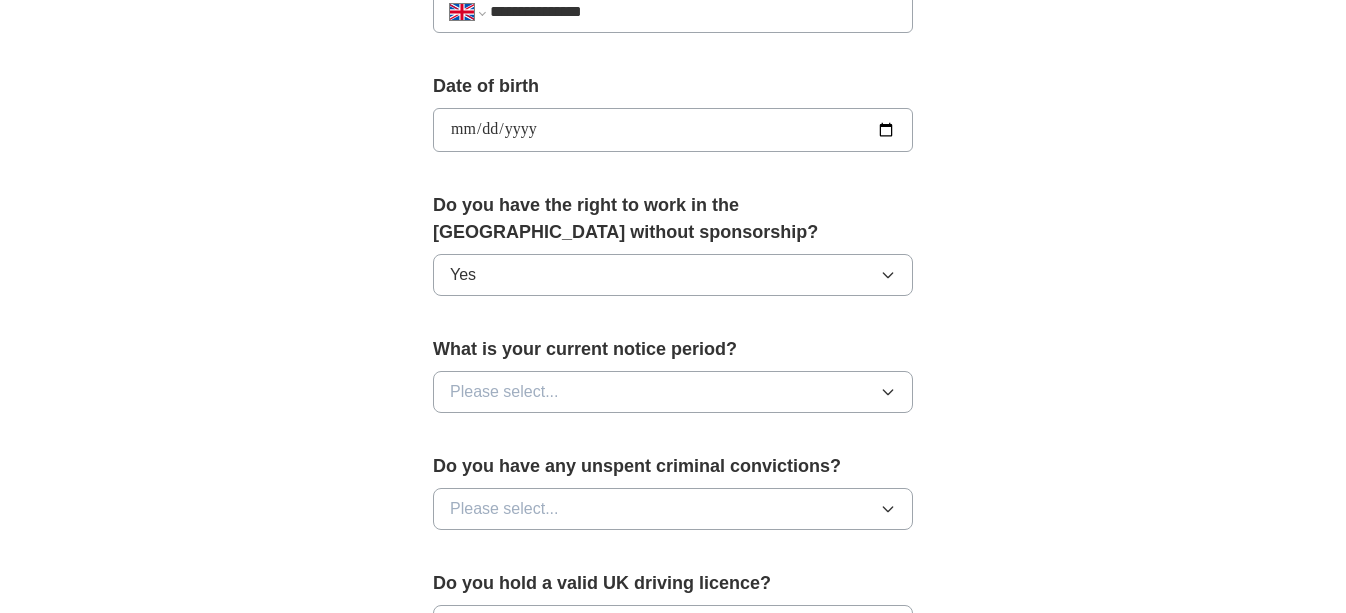 scroll, scrollTop: 875, scrollLeft: 0, axis: vertical 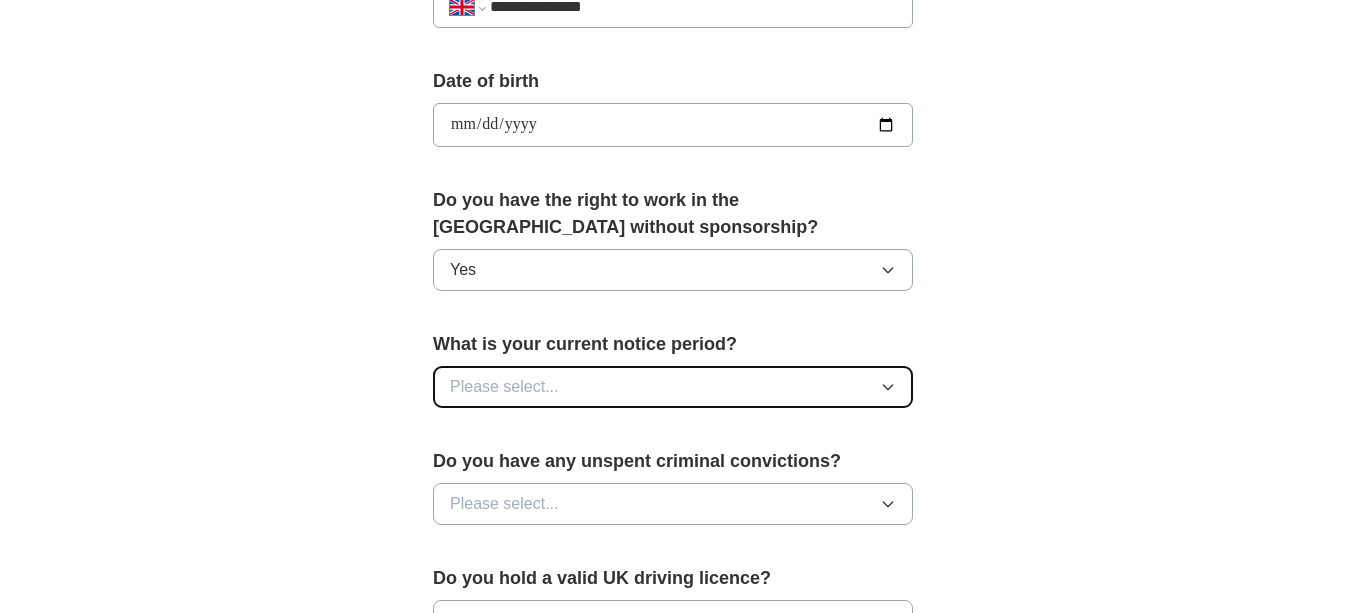 click on "Please select..." at bounding box center (673, 387) 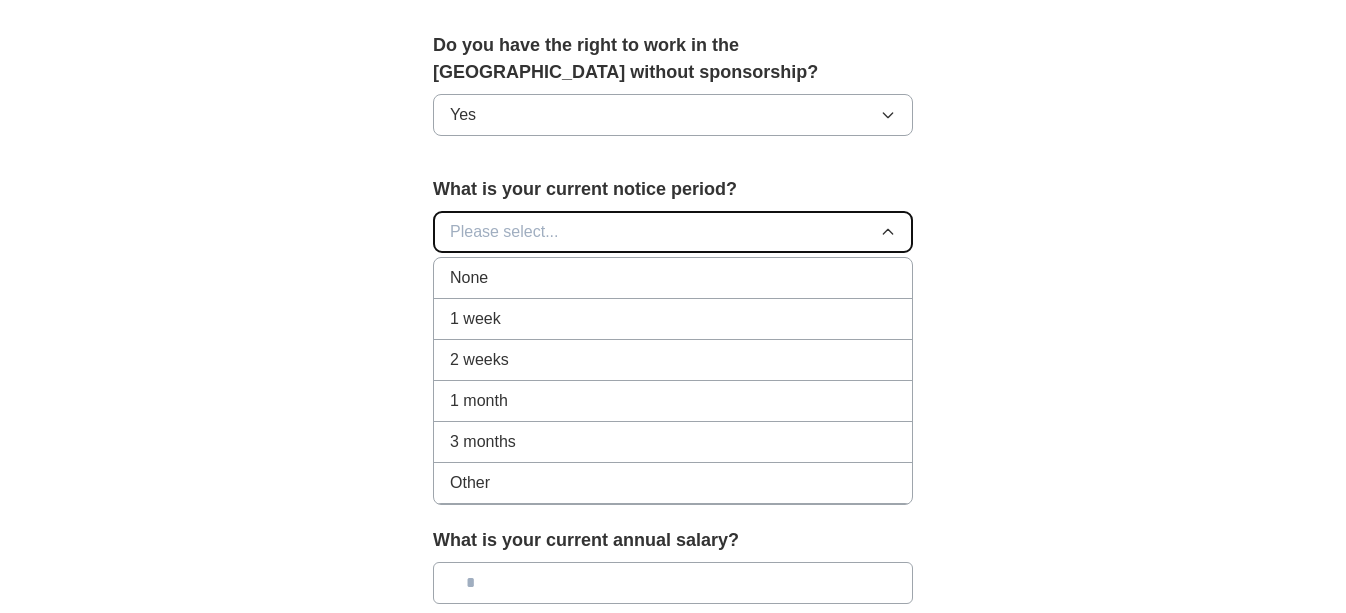 scroll, scrollTop: 1034, scrollLeft: 0, axis: vertical 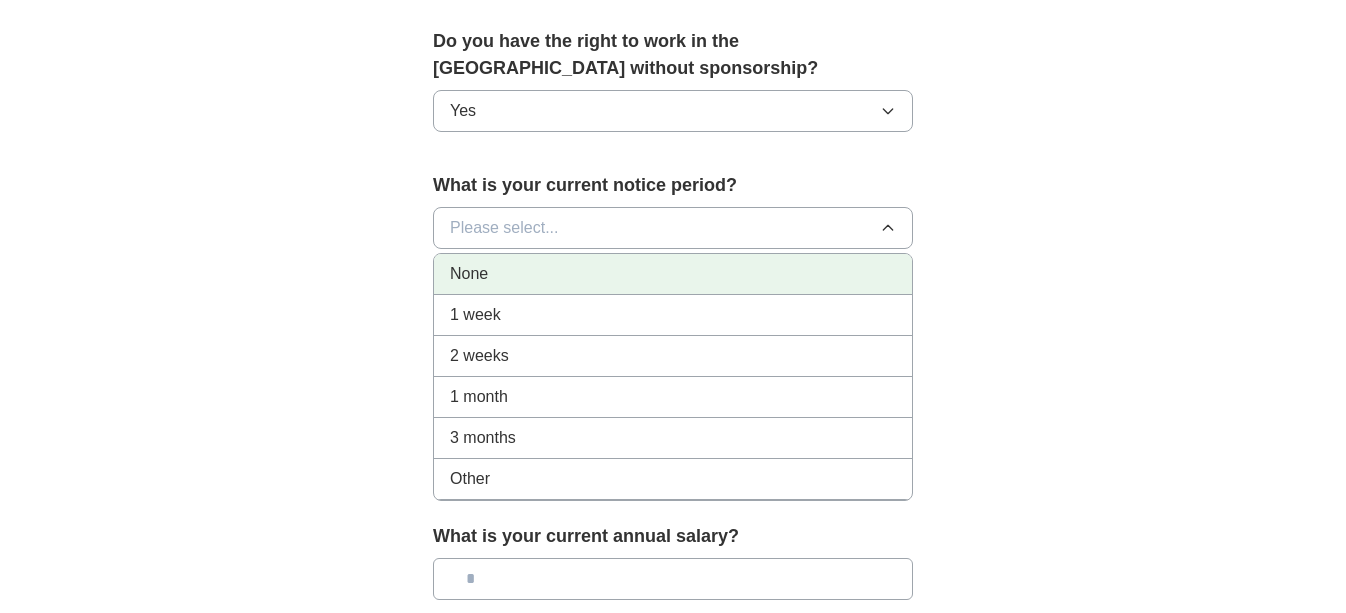 click on "None" at bounding box center (673, 274) 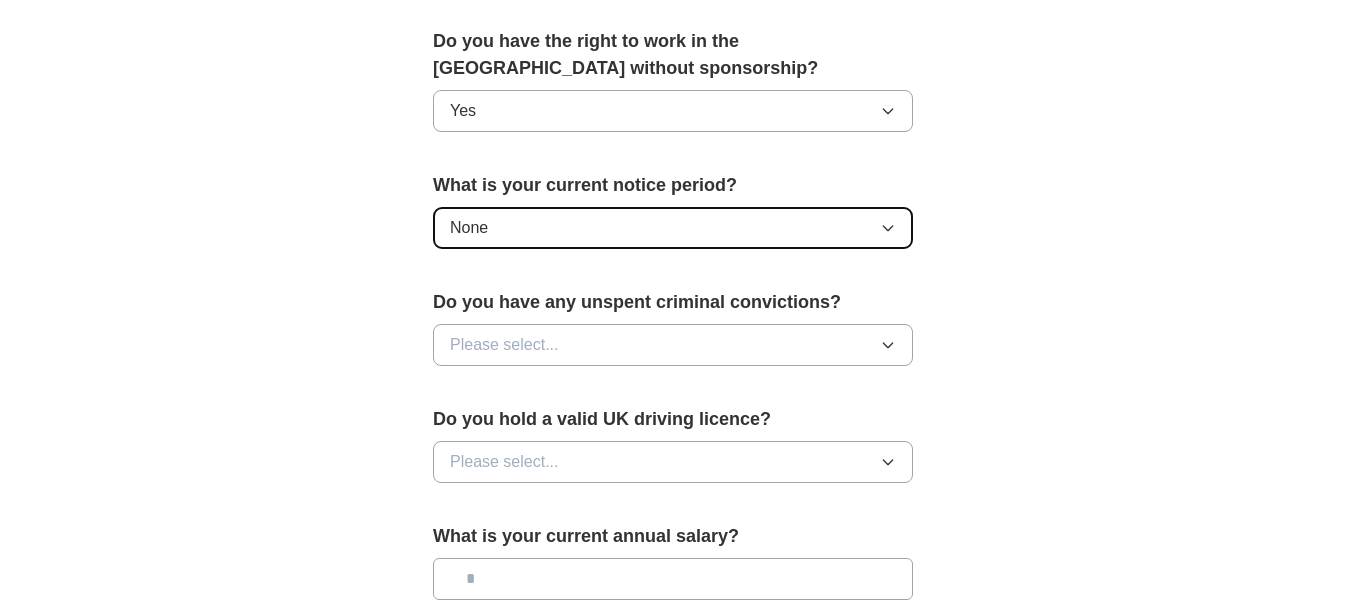 click on "None" at bounding box center [673, 228] 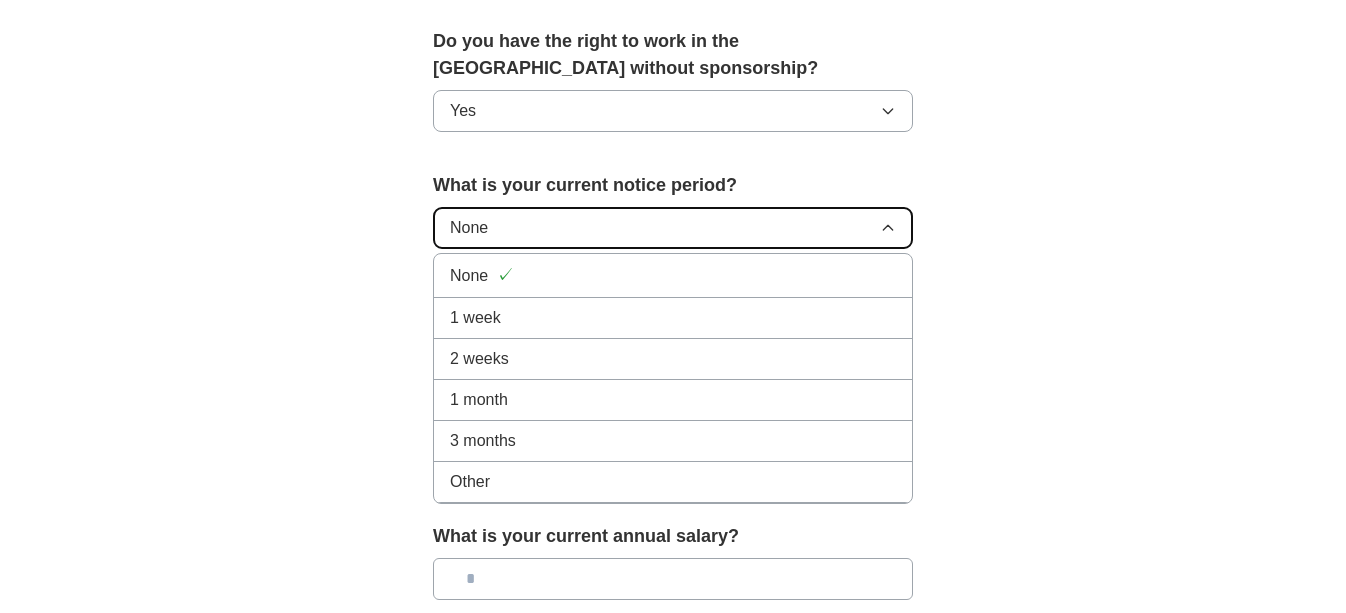click on "None" at bounding box center [673, 228] 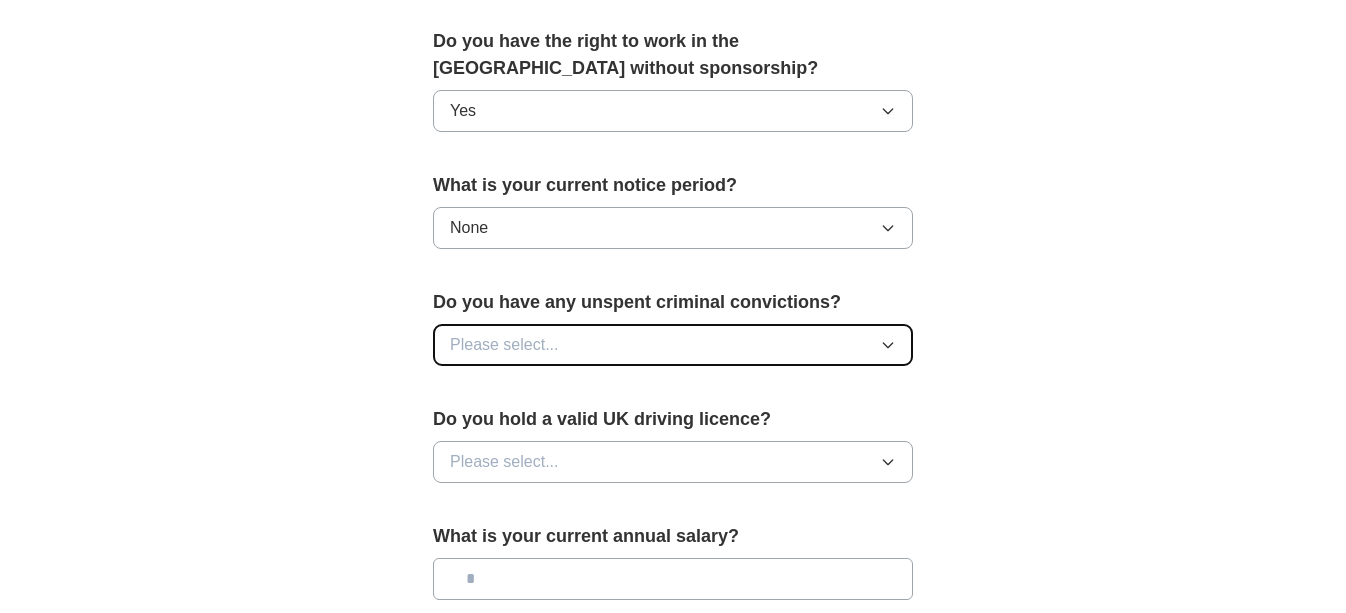 click on "Please select..." at bounding box center [673, 345] 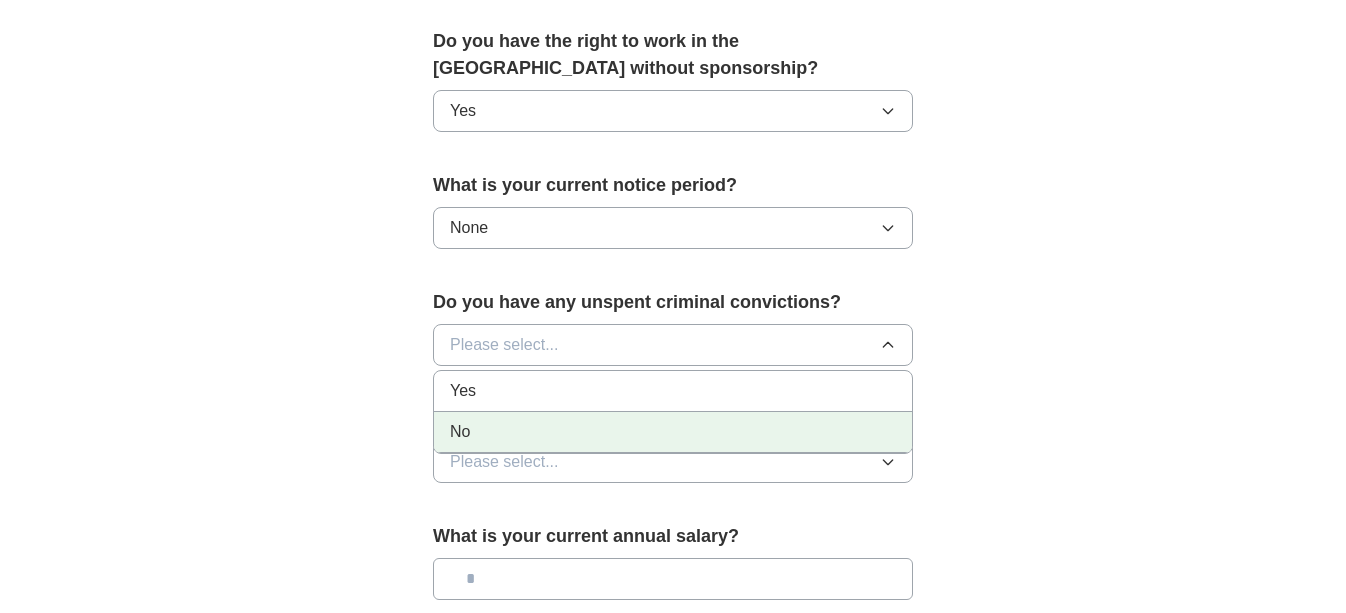 click on "No" at bounding box center (673, 432) 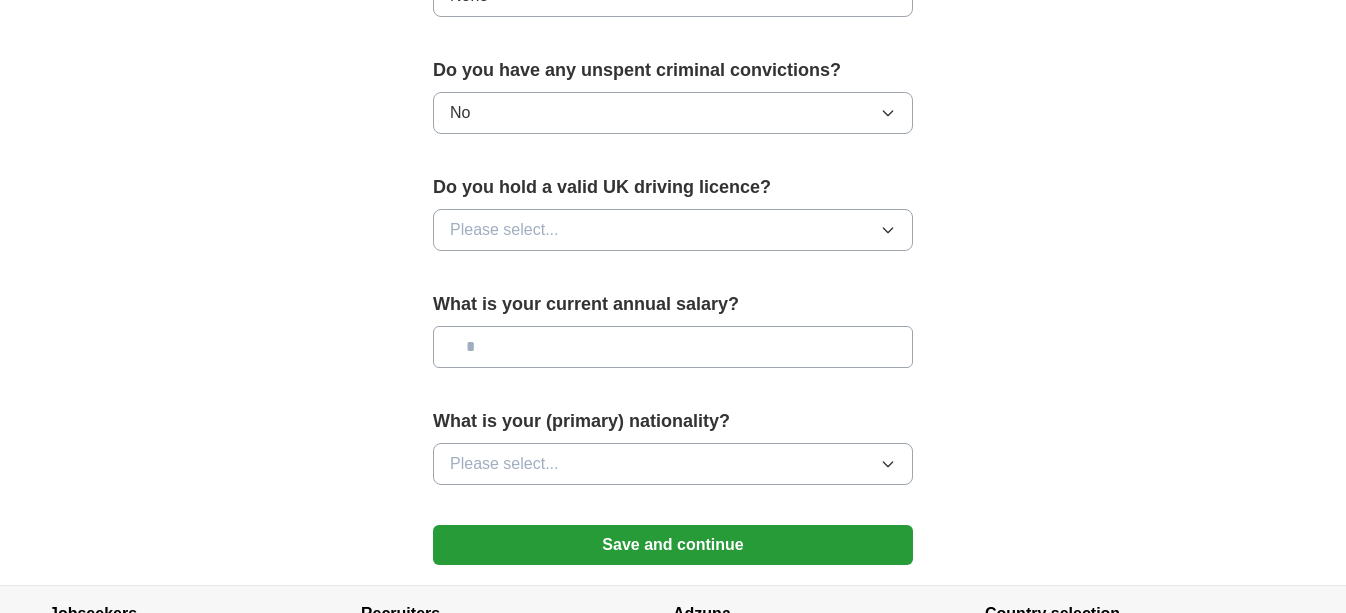 scroll, scrollTop: 1270, scrollLeft: 0, axis: vertical 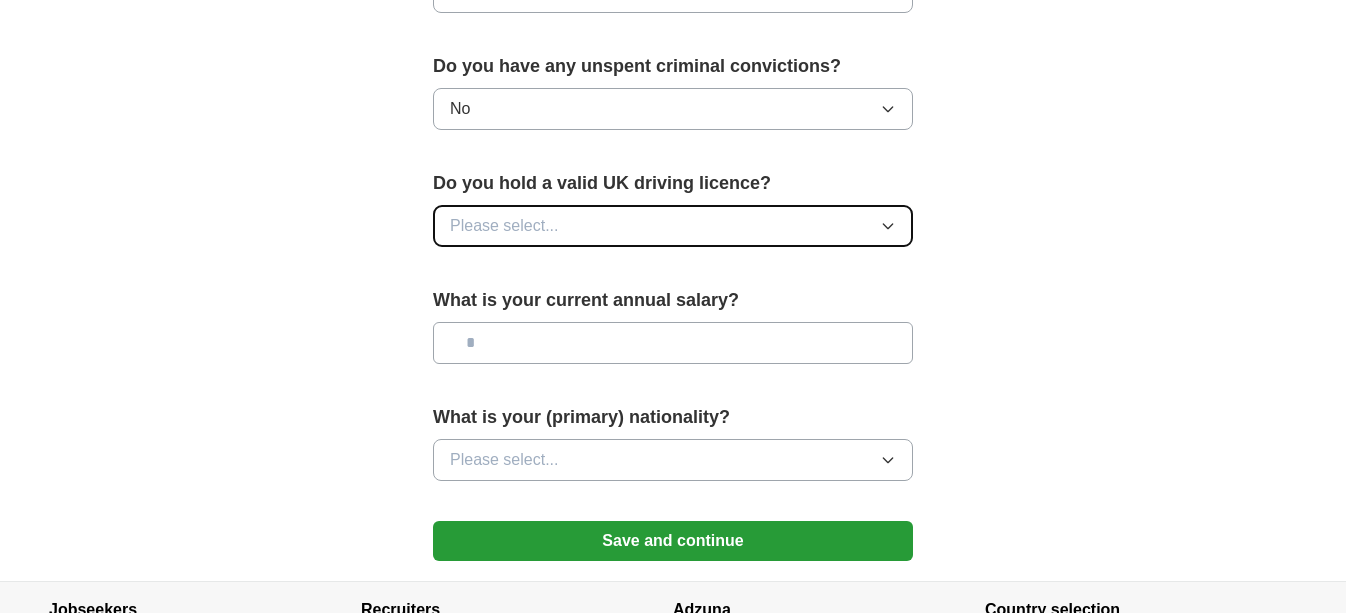 click on "Please select..." at bounding box center [673, 226] 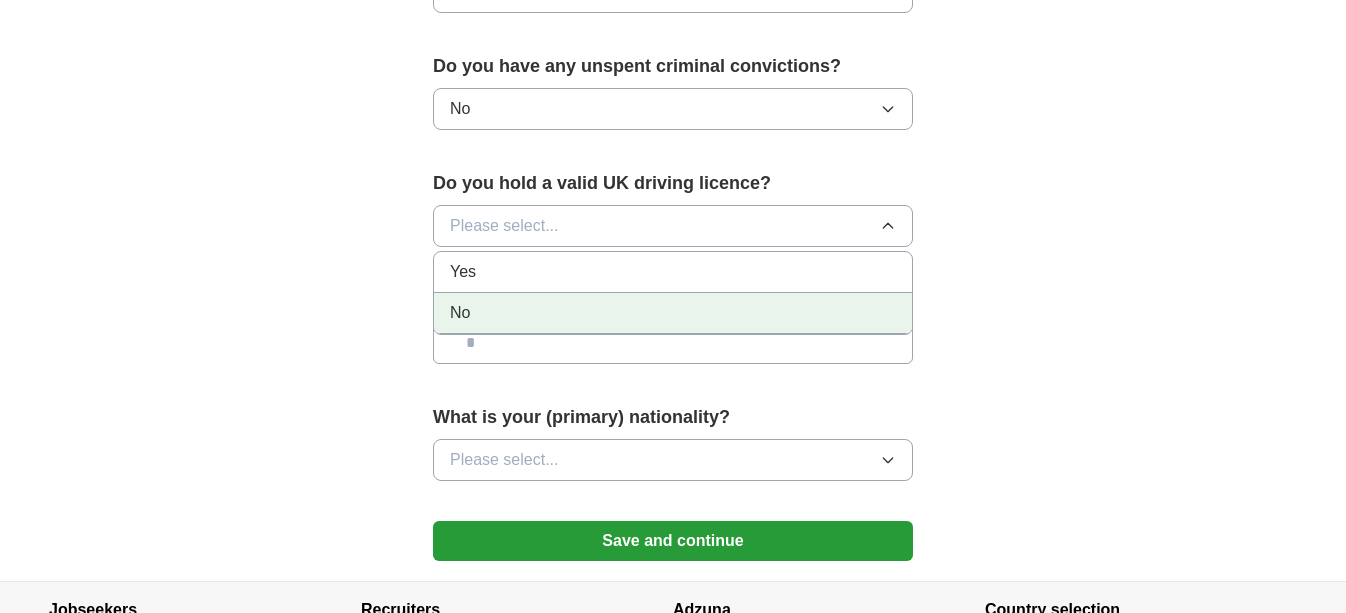 click on "No" at bounding box center [673, 313] 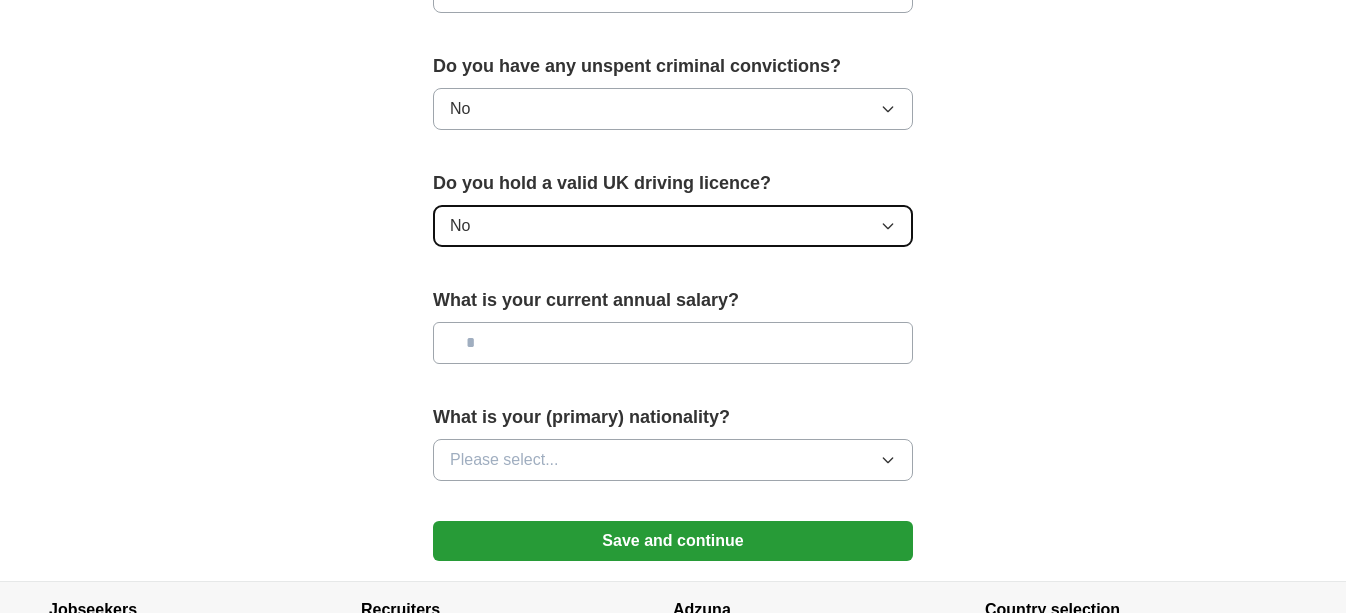 click on "No" at bounding box center (673, 226) 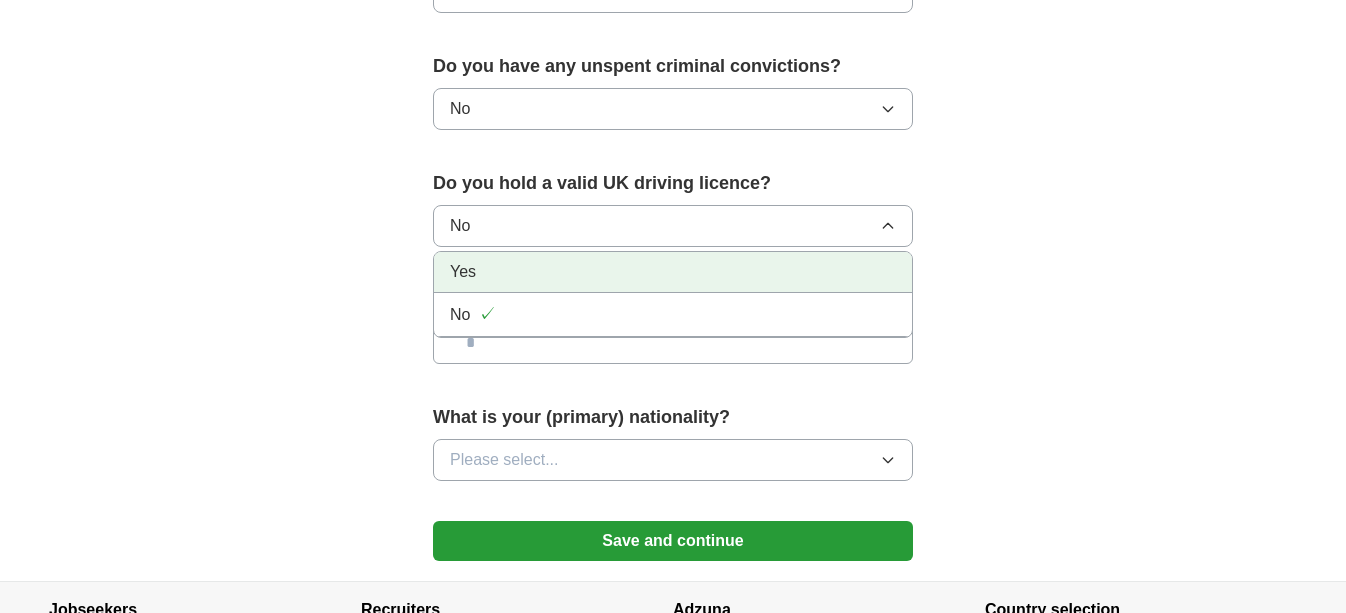 click on "Yes" at bounding box center (673, 272) 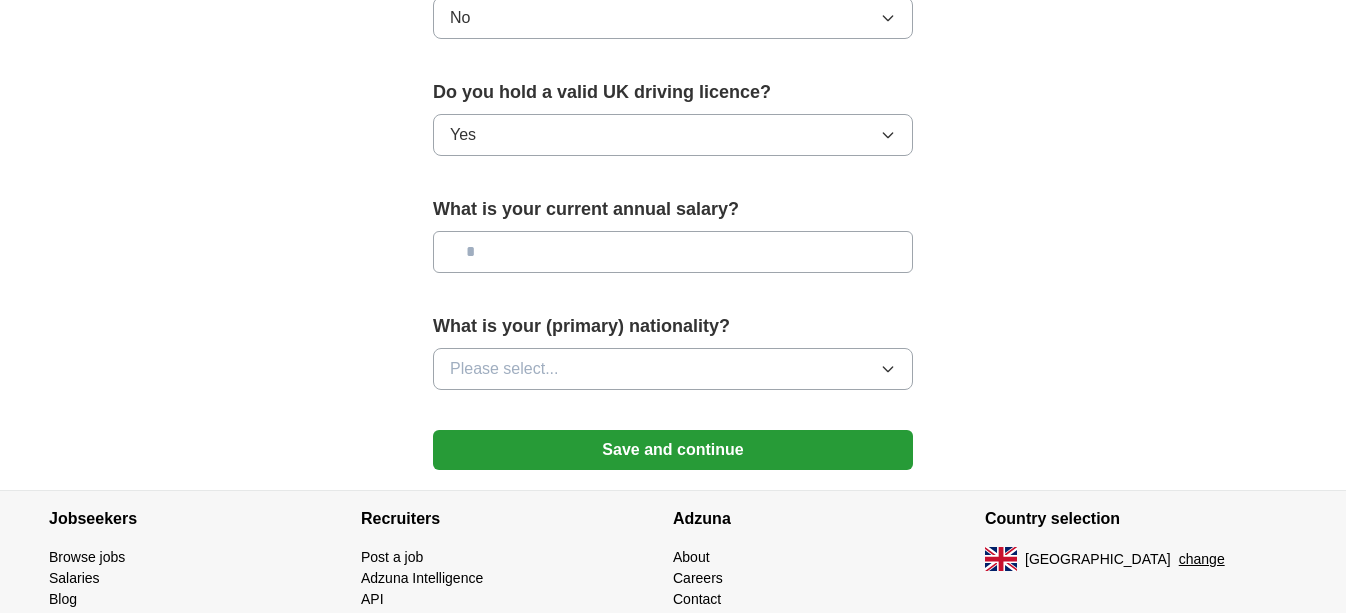 scroll, scrollTop: 1363, scrollLeft: 0, axis: vertical 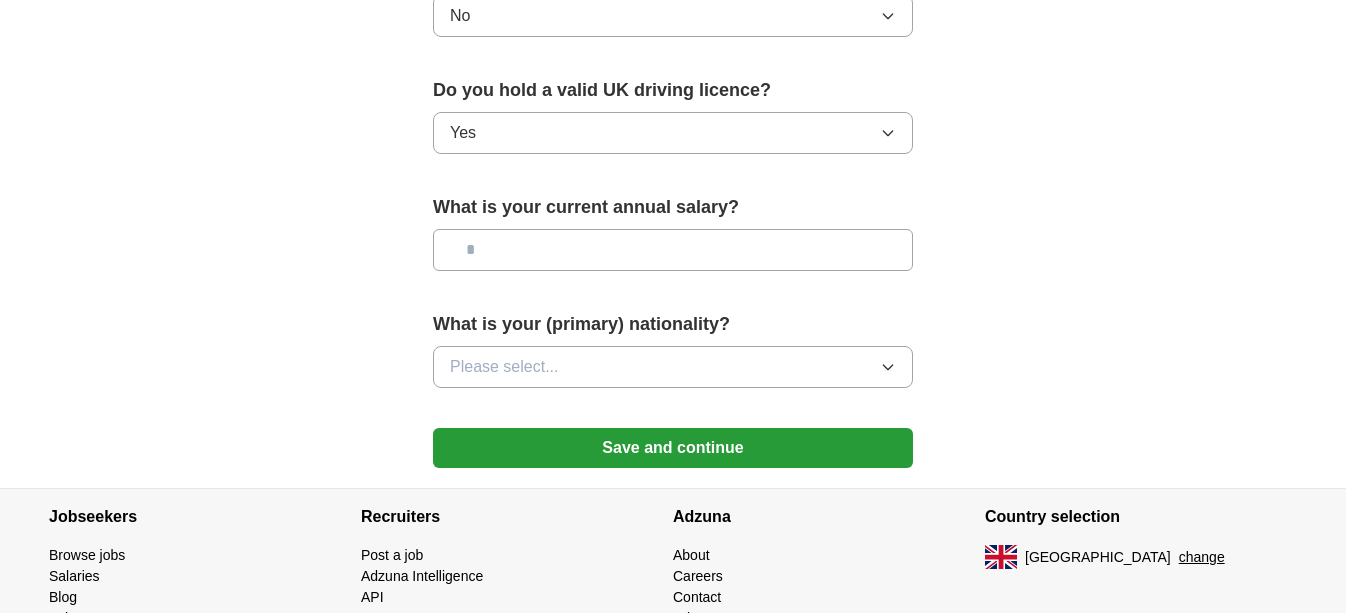 click at bounding box center [673, 250] 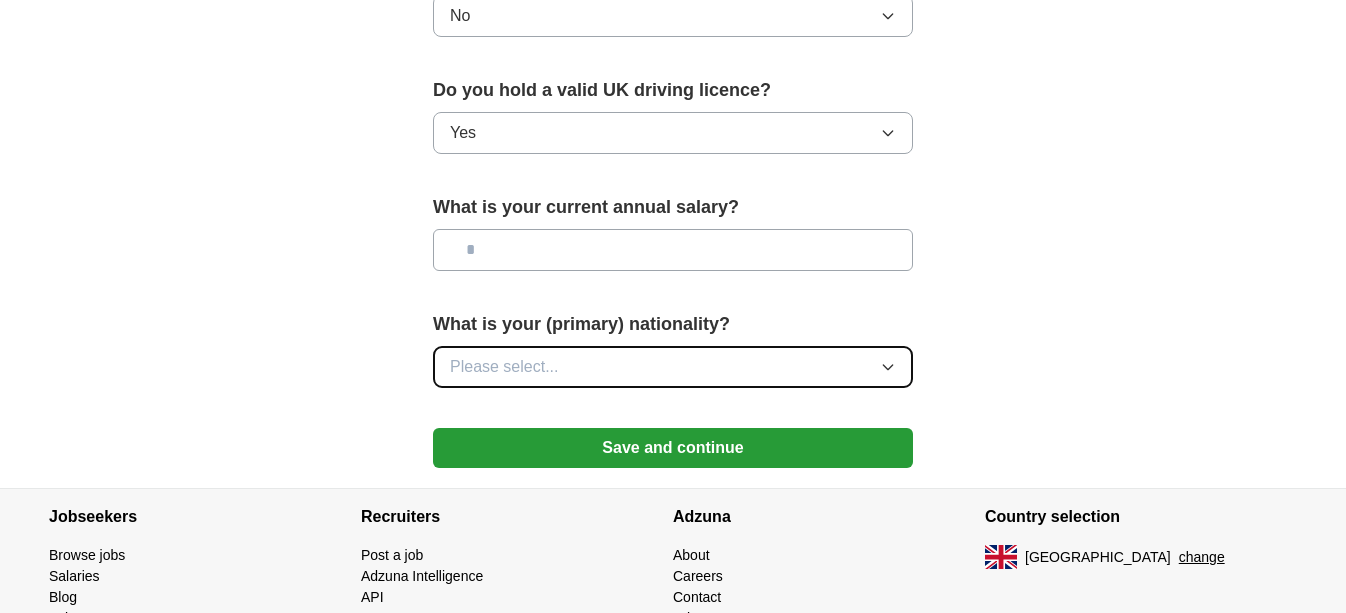 click on "Please select..." at bounding box center (673, 367) 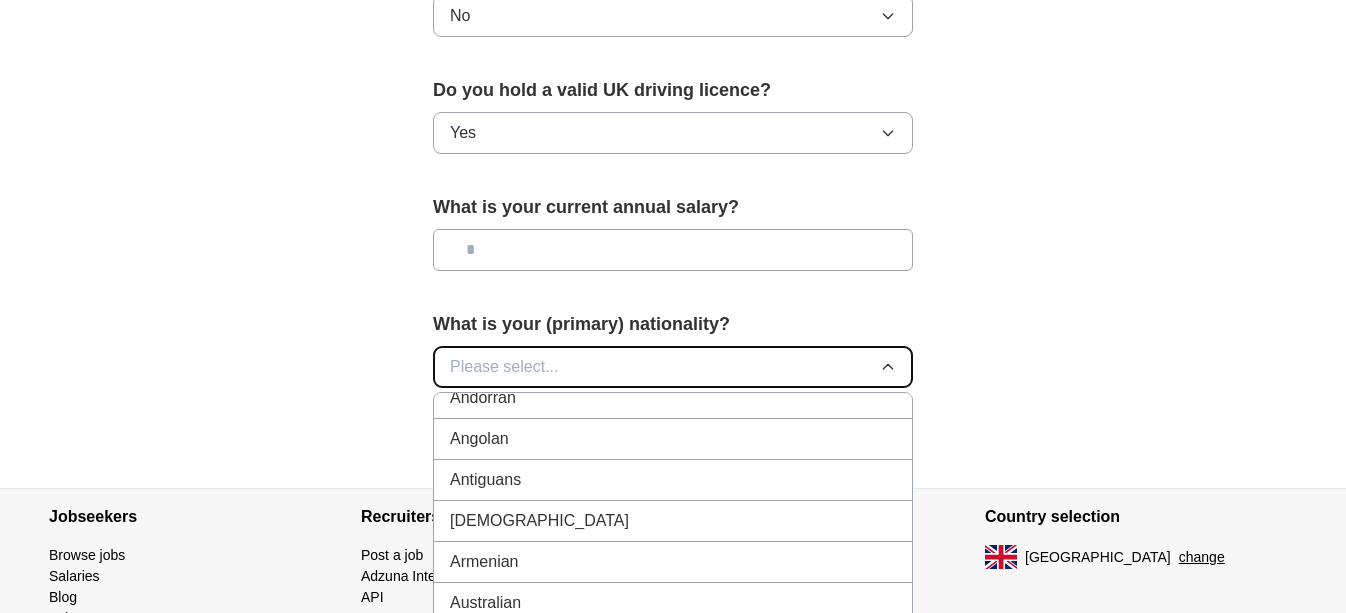 scroll, scrollTop: 222, scrollLeft: 0, axis: vertical 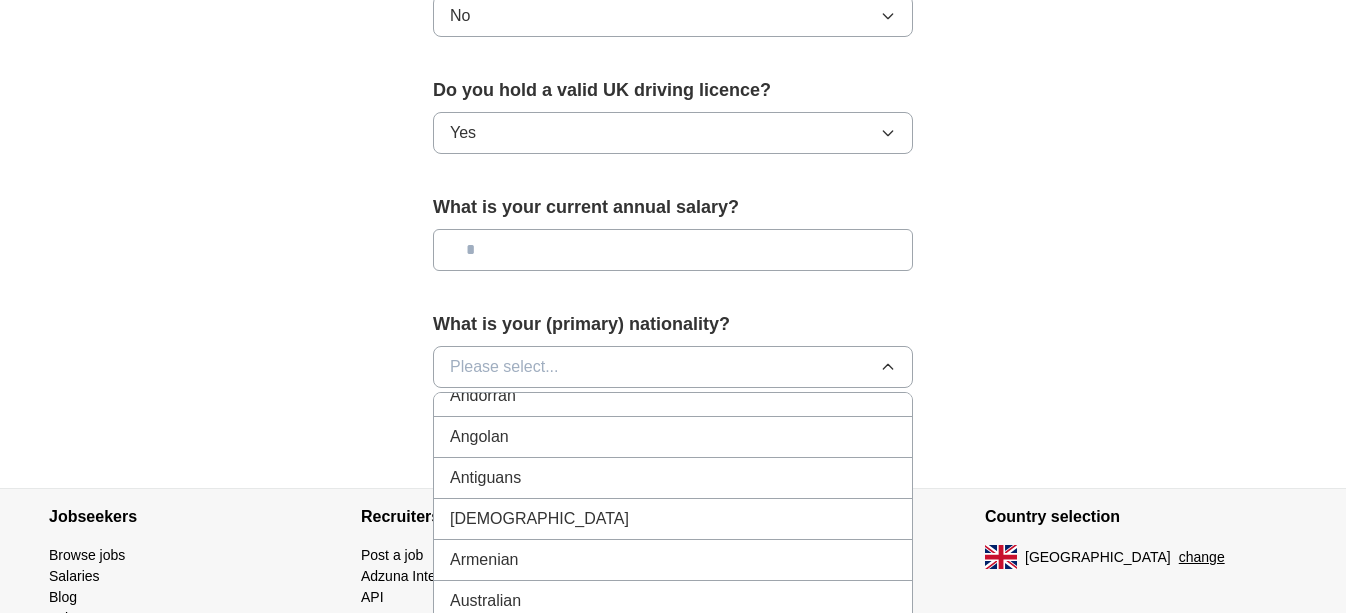 click on "**********" at bounding box center [673, -351] 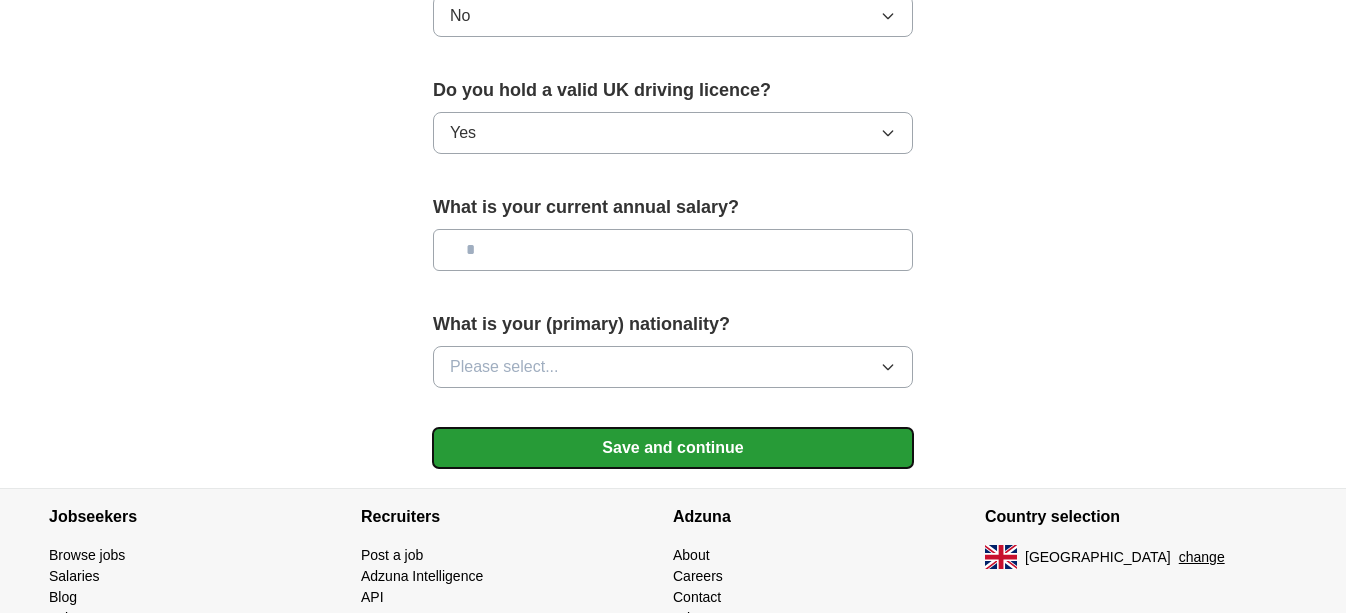 click on "Save and continue" at bounding box center (673, 448) 